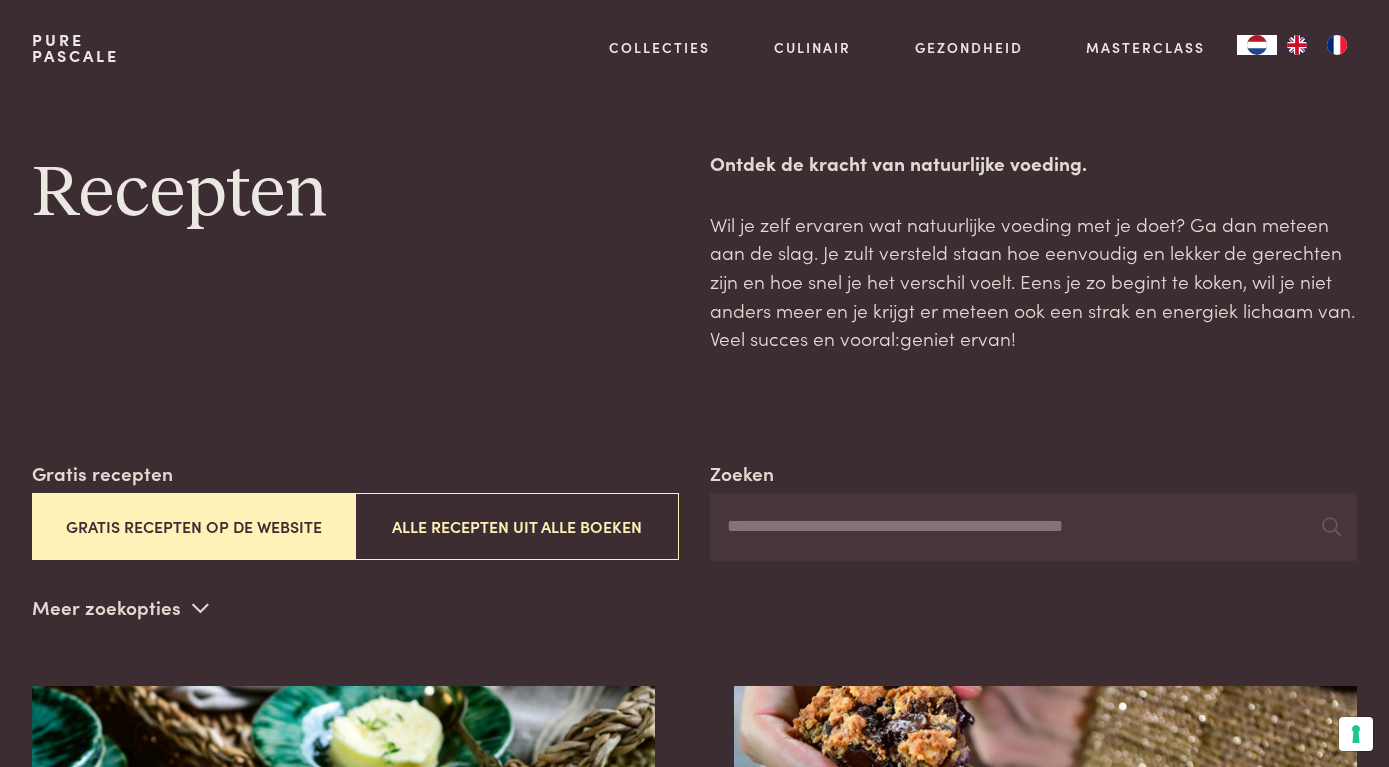 scroll, scrollTop: 0, scrollLeft: 0, axis: both 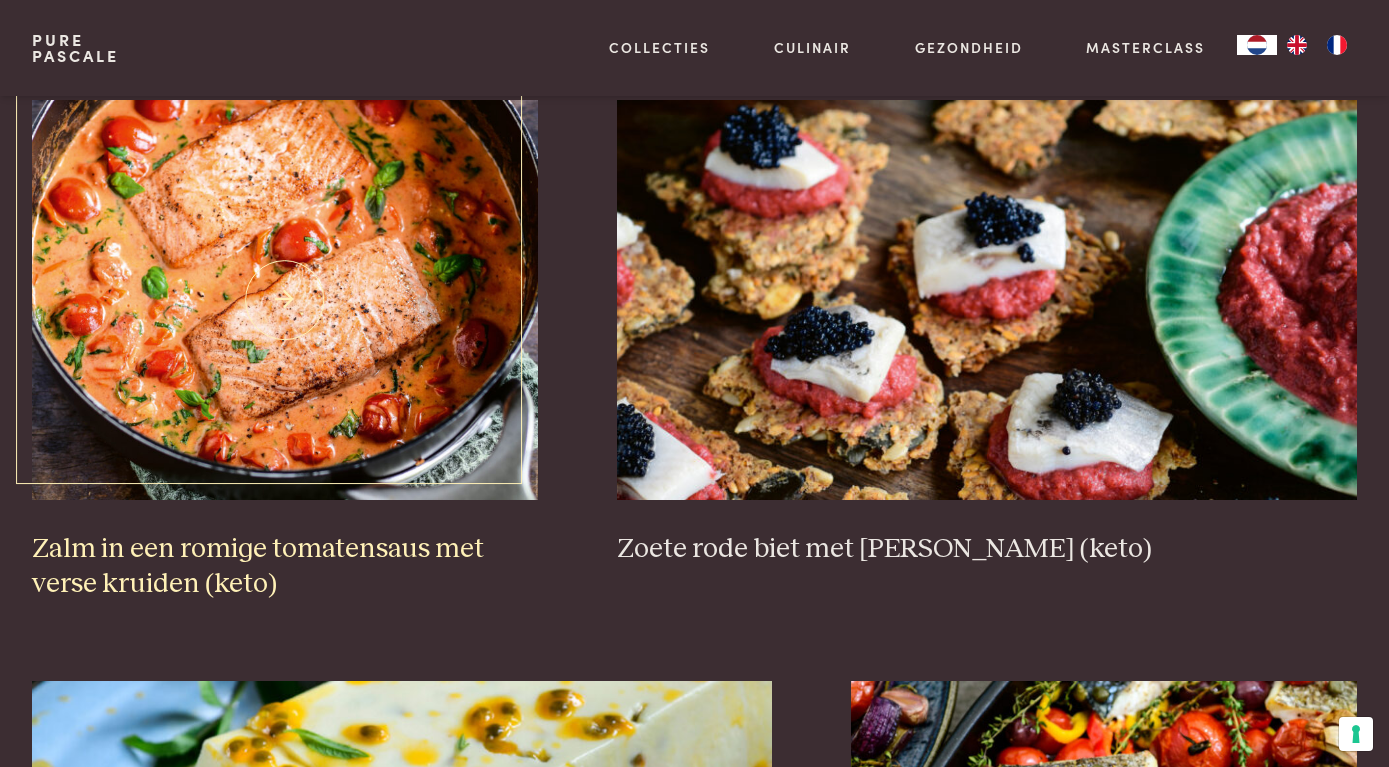 click at bounding box center (285, 300) 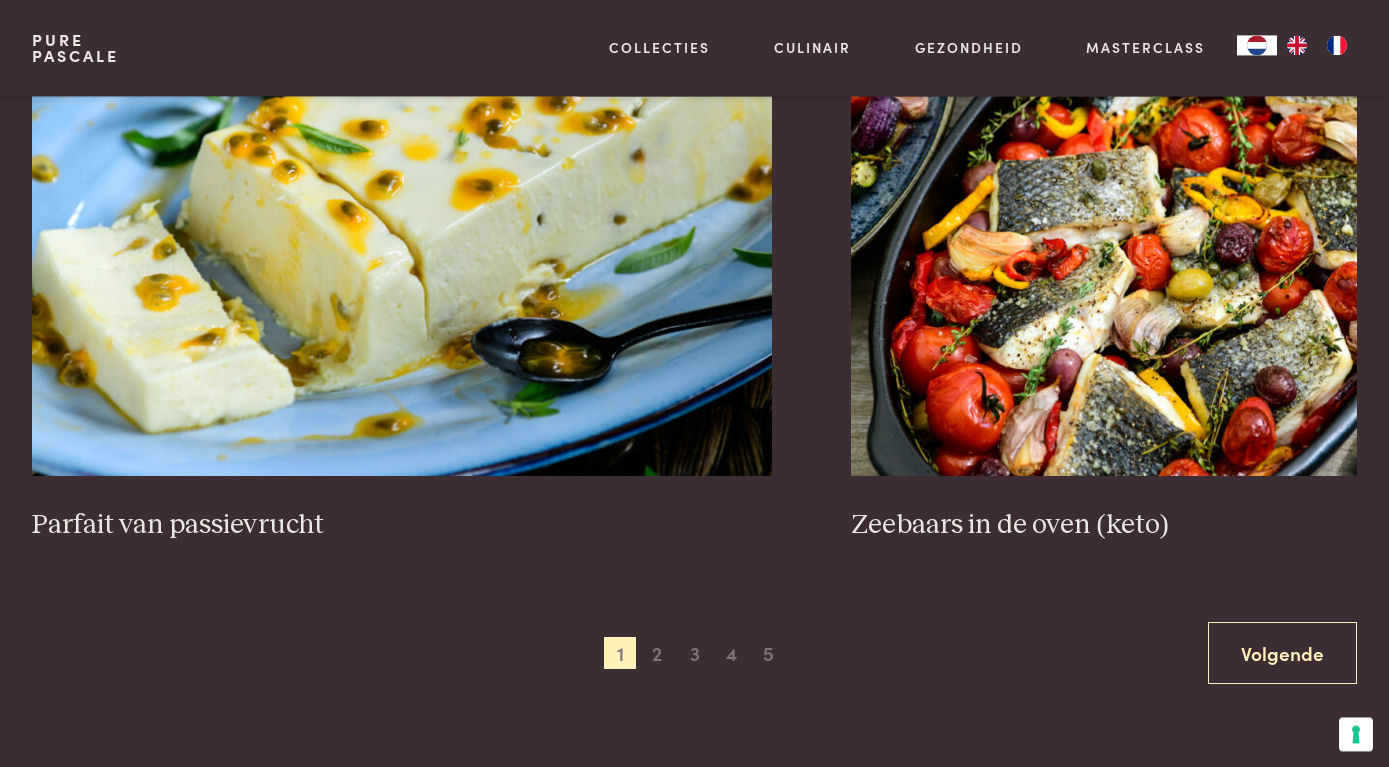 scroll, scrollTop: 3417, scrollLeft: 0, axis: vertical 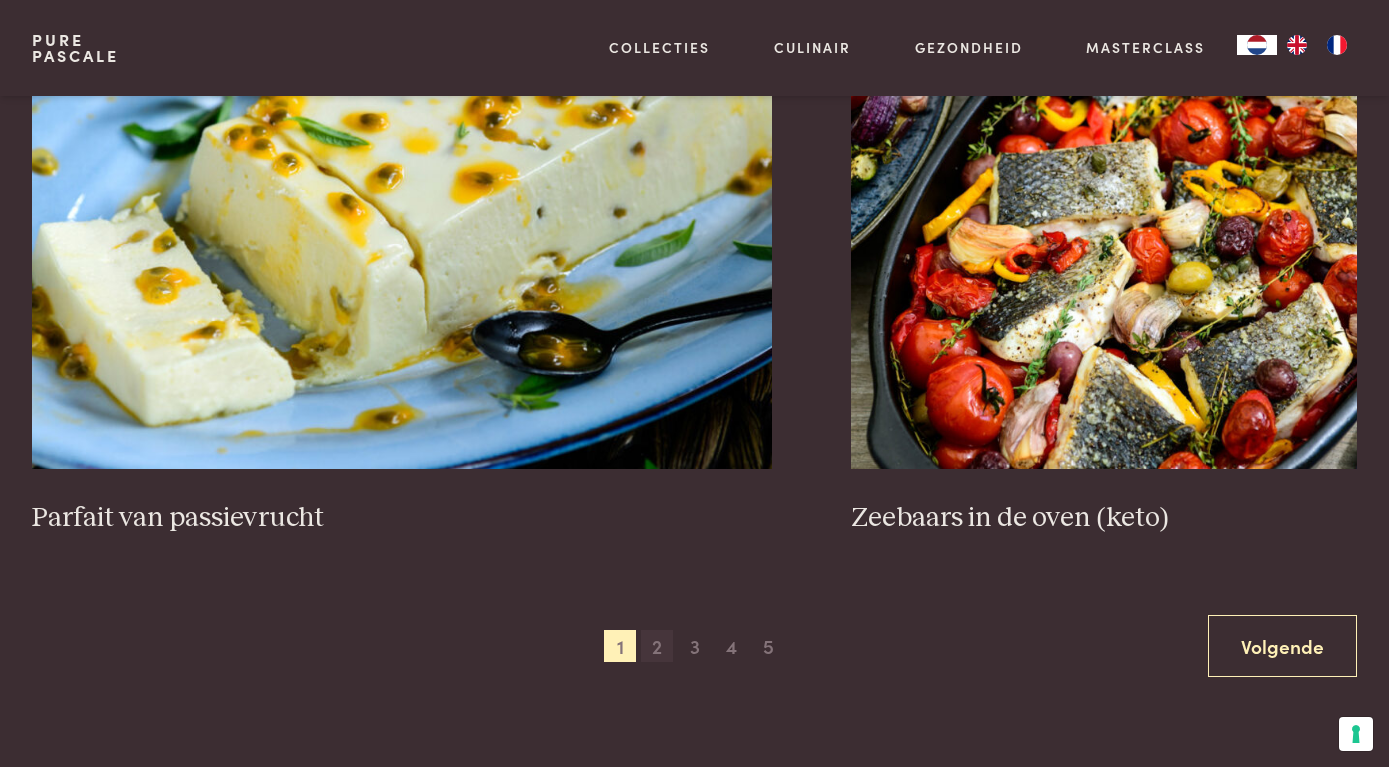 click on "2" at bounding box center (657, 646) 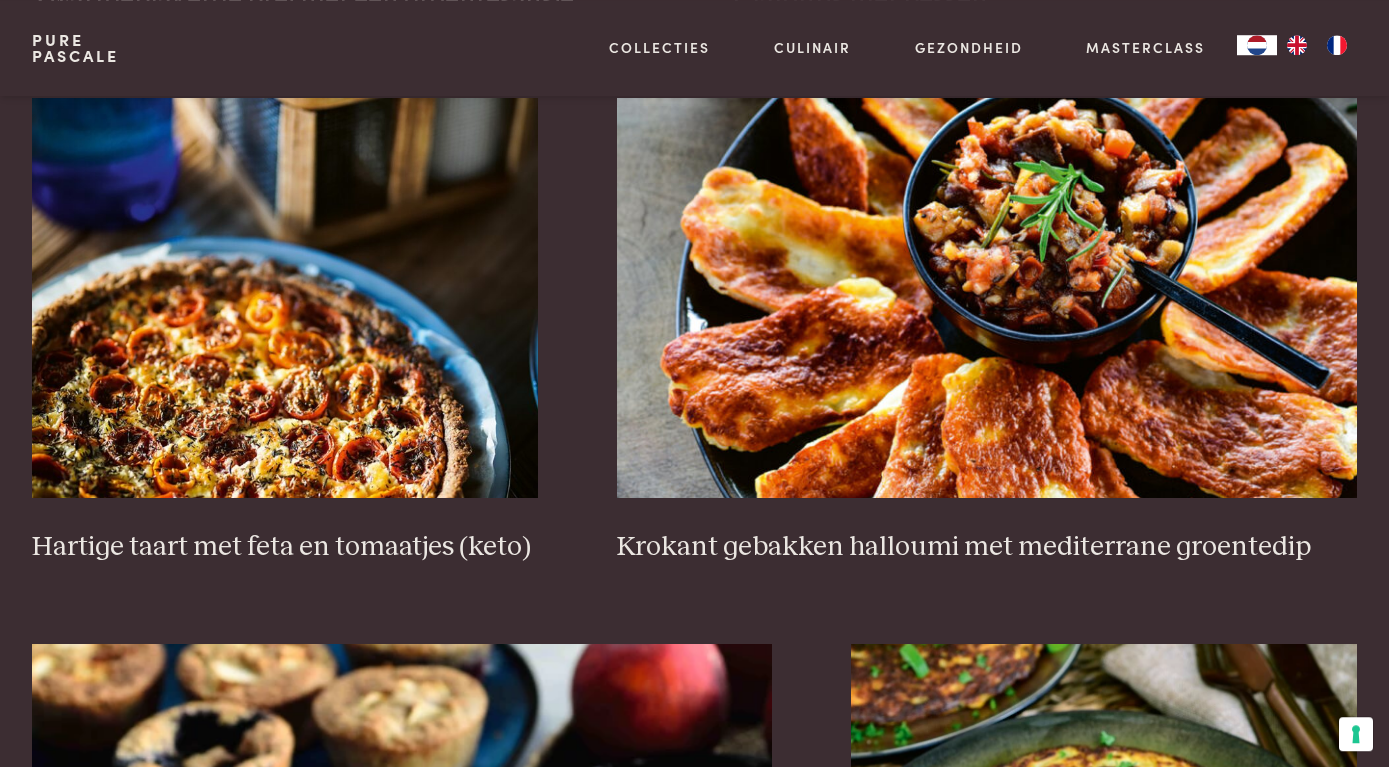 scroll, scrollTop: 1173, scrollLeft: 0, axis: vertical 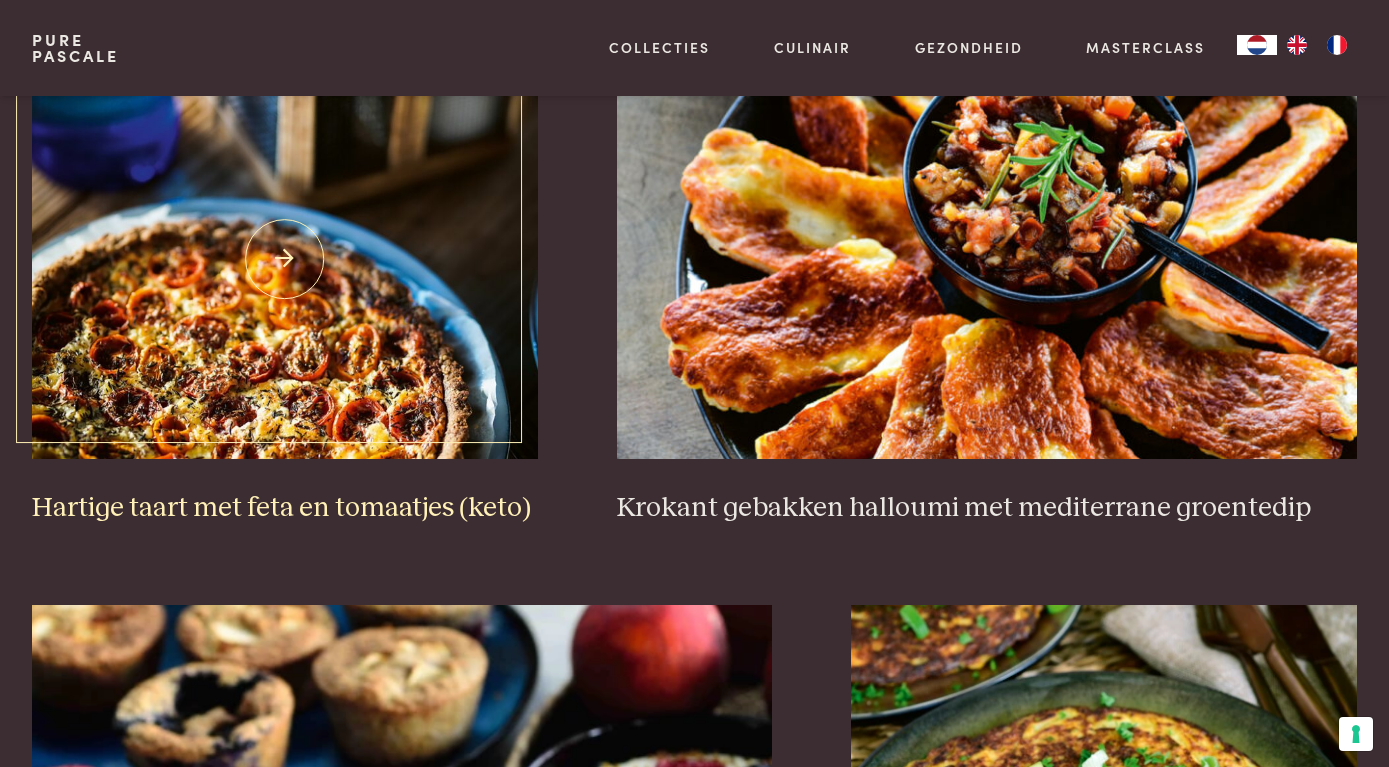 click on "Hartige taart met feta en tomaatjes (keto)" at bounding box center (285, 508) 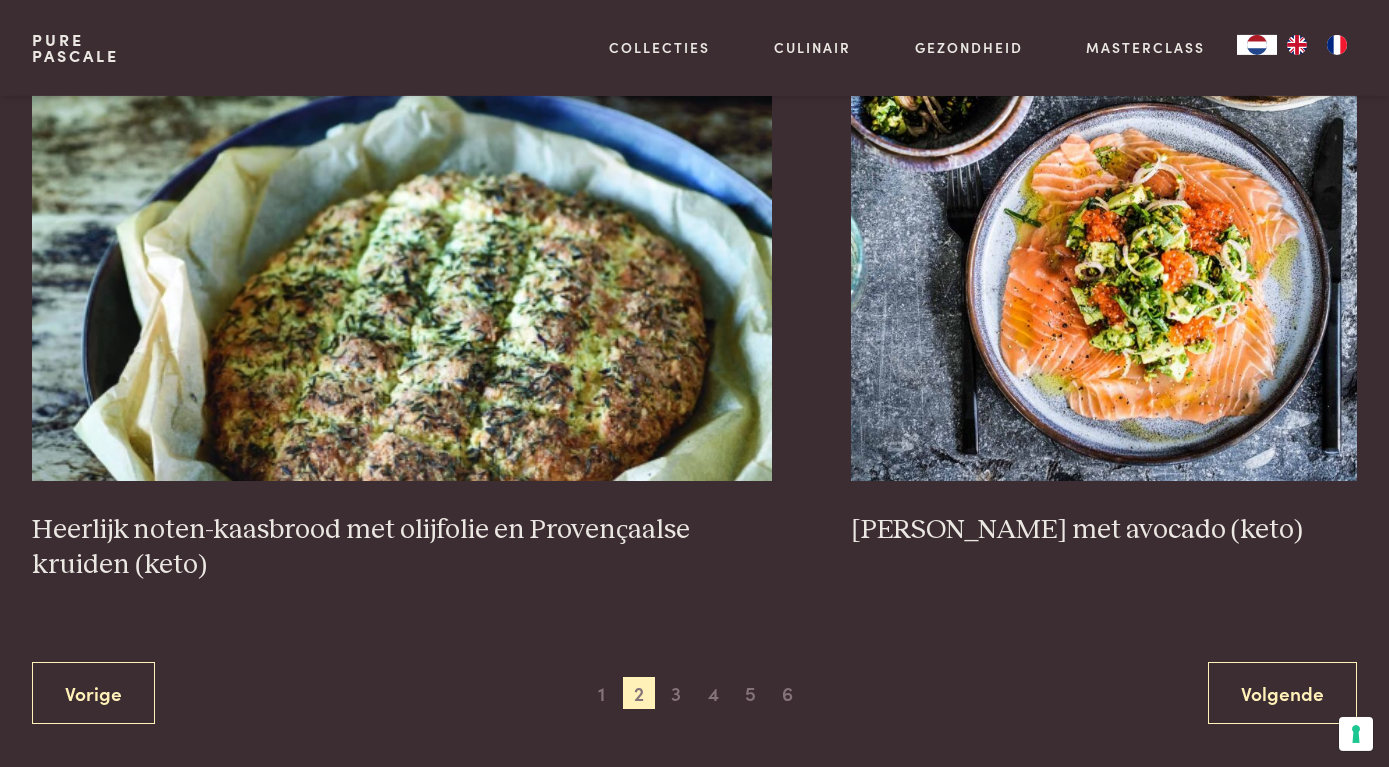scroll, scrollTop: 3417, scrollLeft: 0, axis: vertical 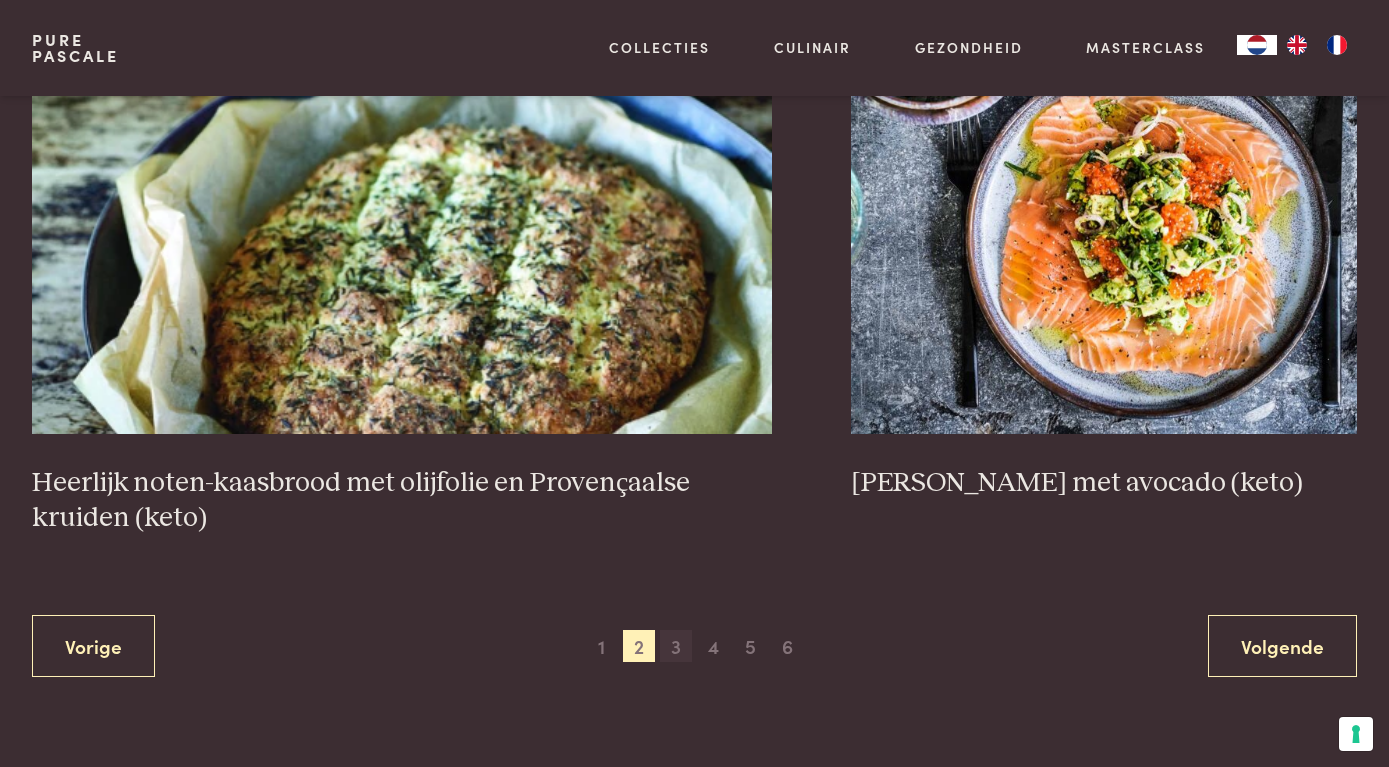 click on "3" at bounding box center [676, 646] 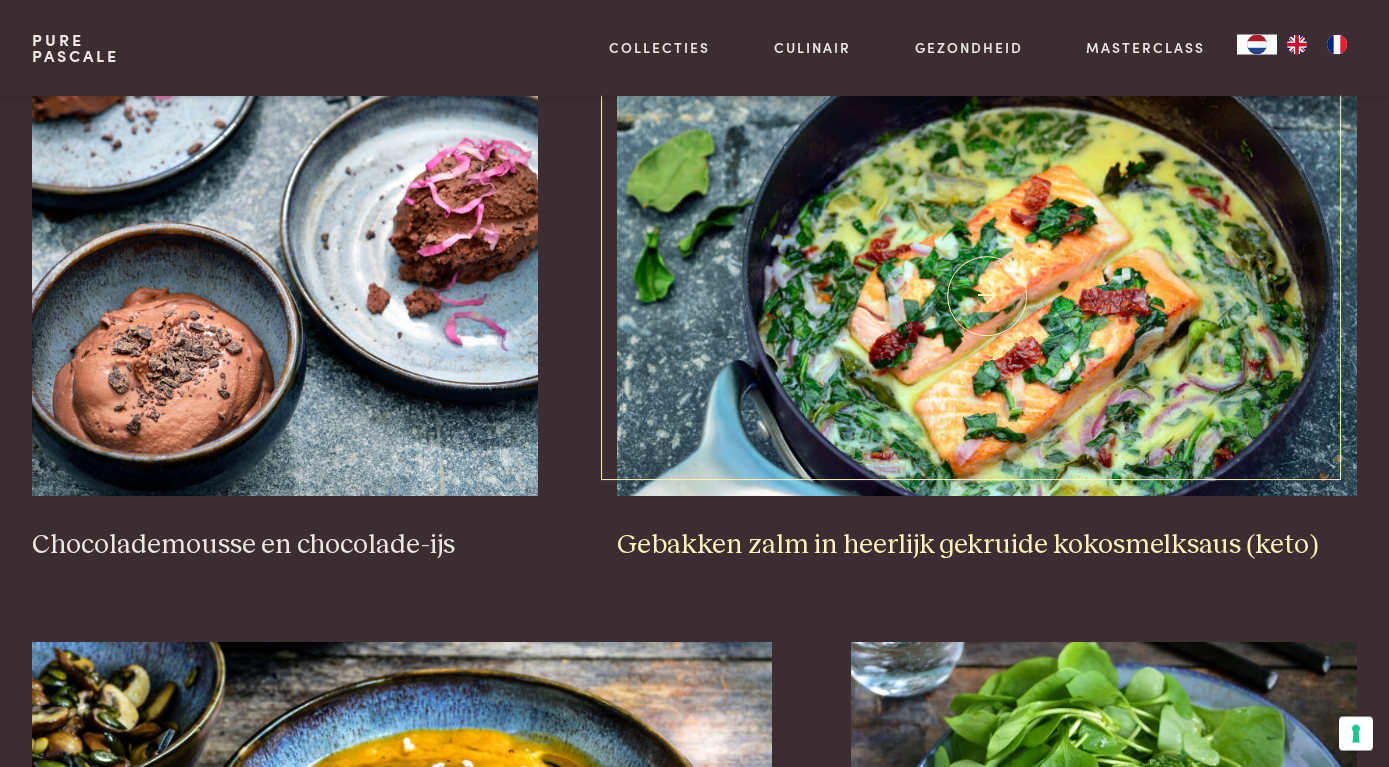 scroll, scrollTop: 1172, scrollLeft: 0, axis: vertical 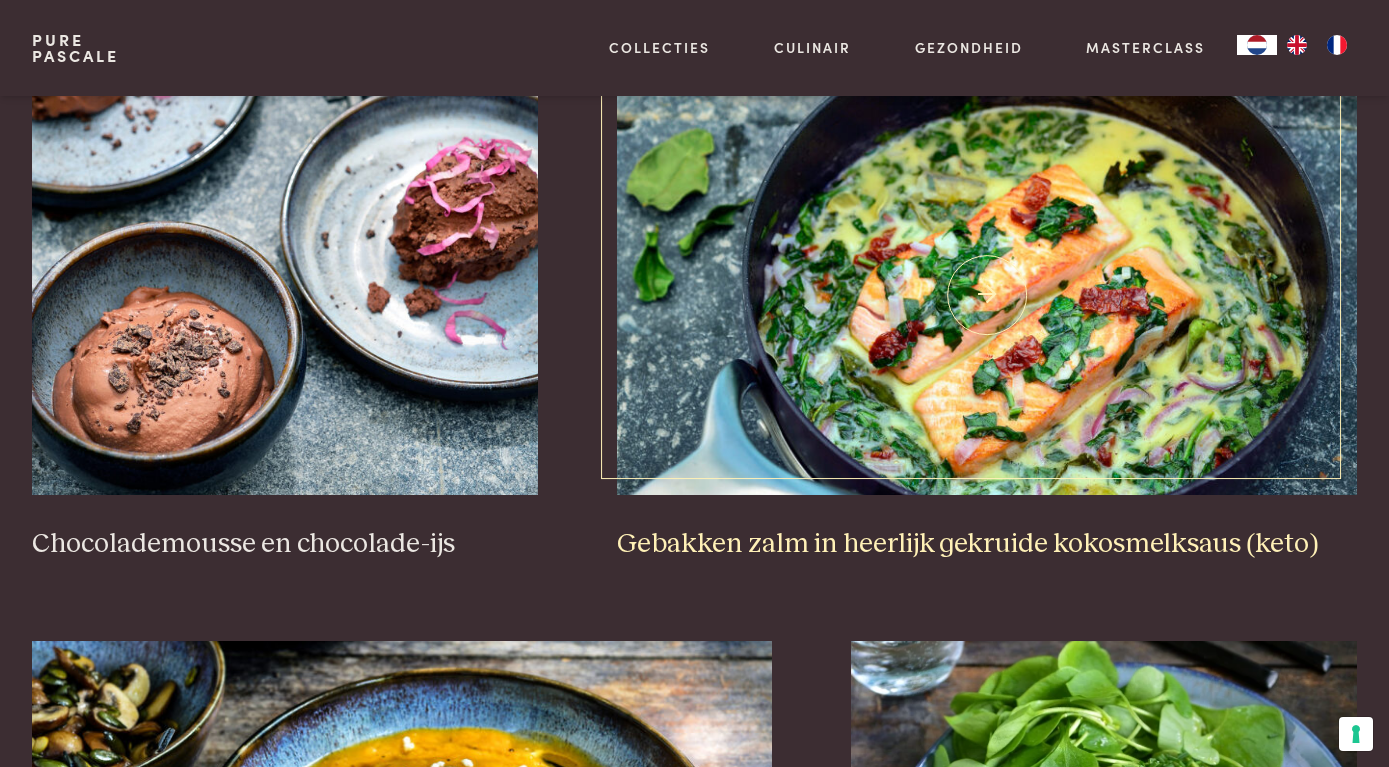 click on "Gebakken zalm in heerlijk gekruide kokosmelksaus (keto)" at bounding box center (987, 544) 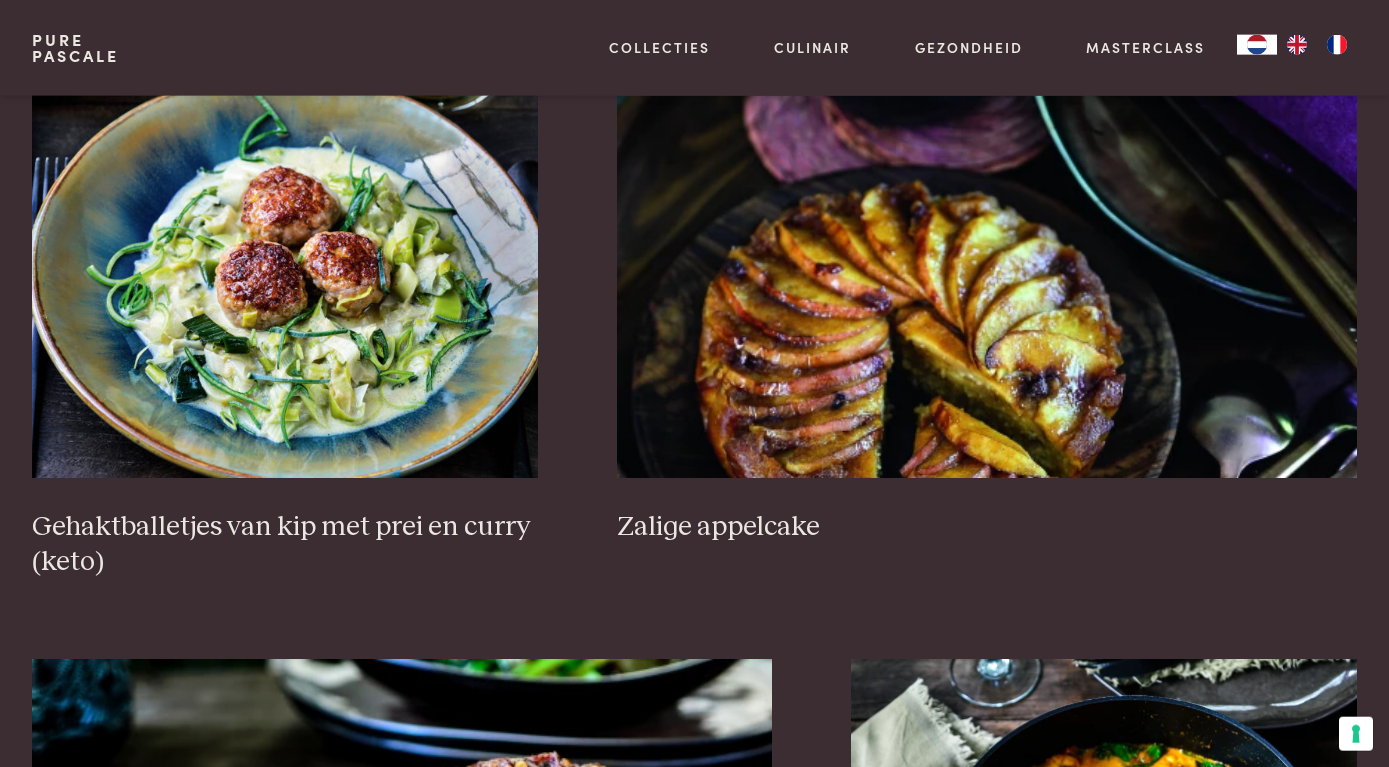 scroll, scrollTop: 2906, scrollLeft: 0, axis: vertical 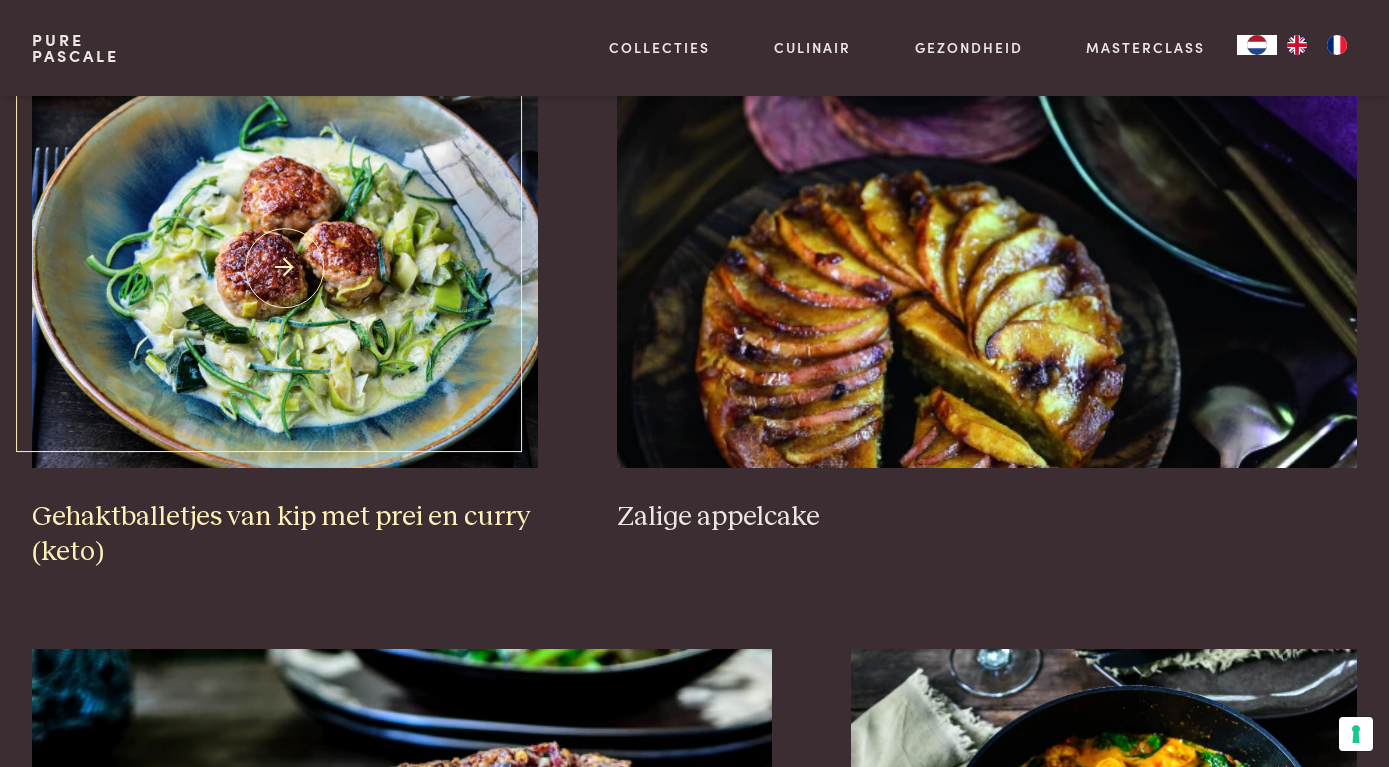 click on "Gehaktballetjes van kip met prei en curry (keto)" at bounding box center (285, 534) 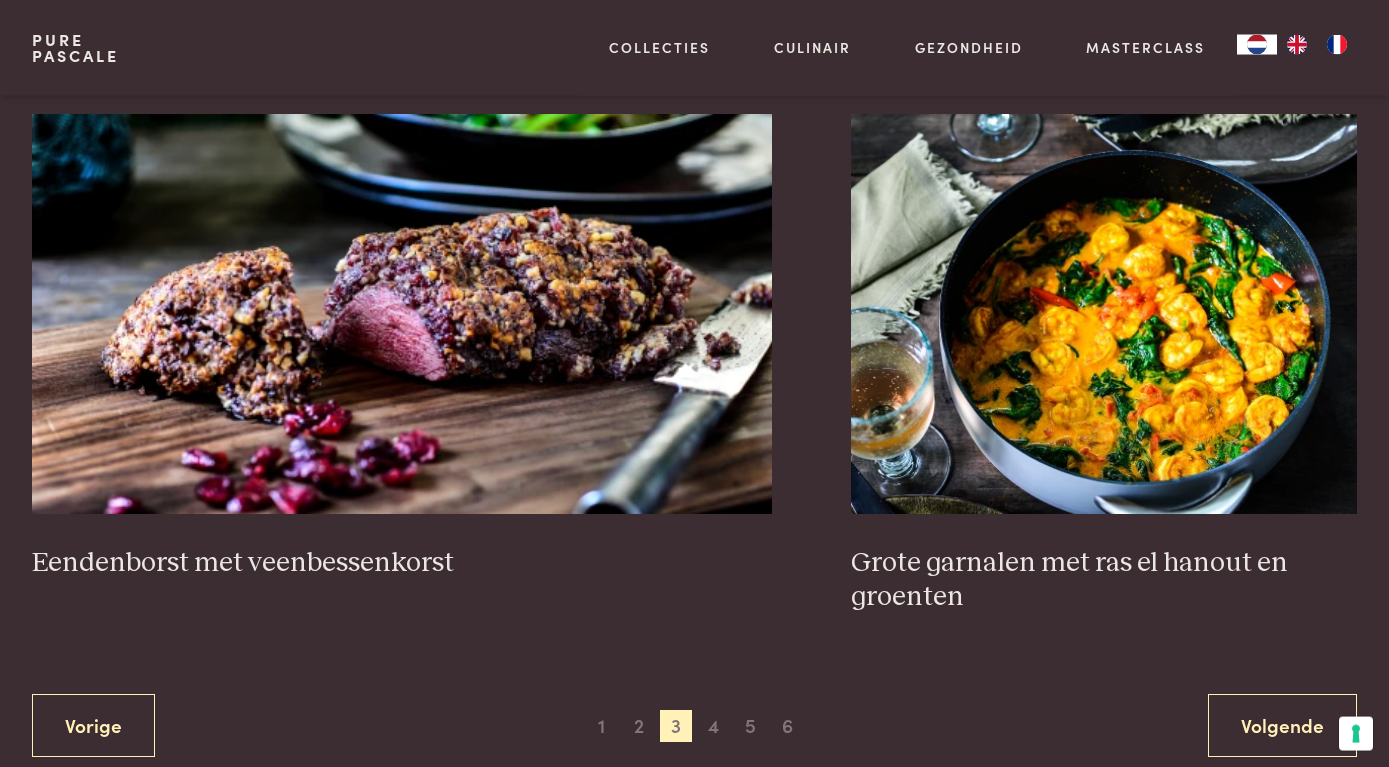 scroll, scrollTop: 3518, scrollLeft: 0, axis: vertical 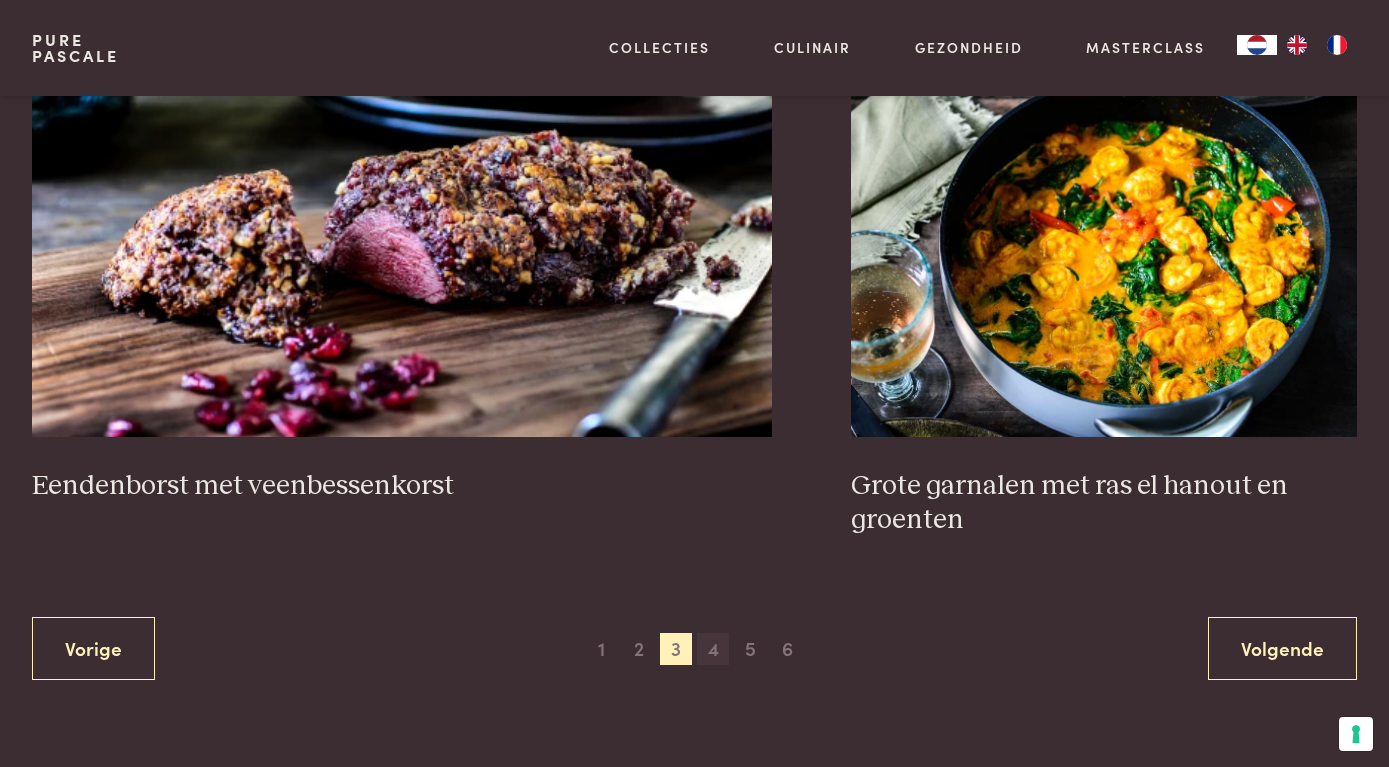 click on "4" at bounding box center [713, 649] 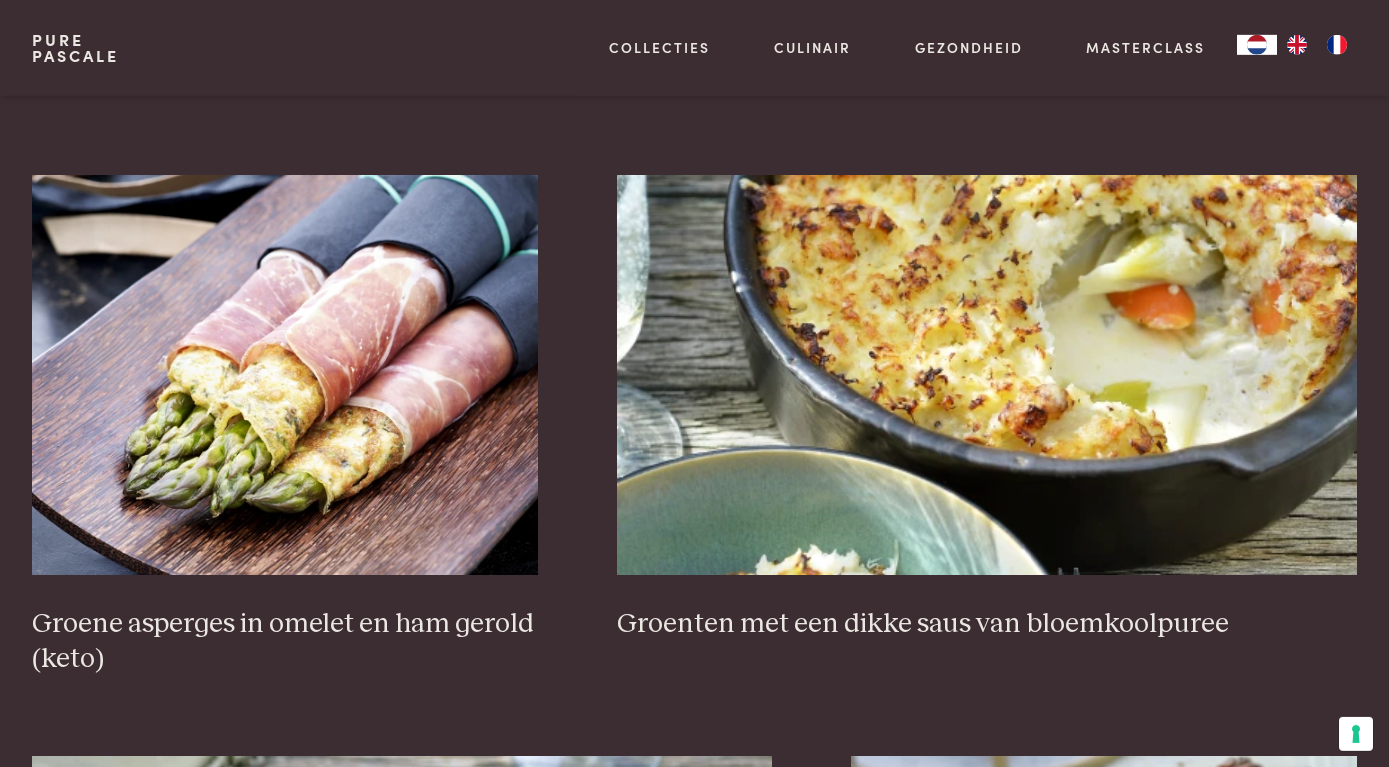 scroll, scrollTop: 2805, scrollLeft: 0, axis: vertical 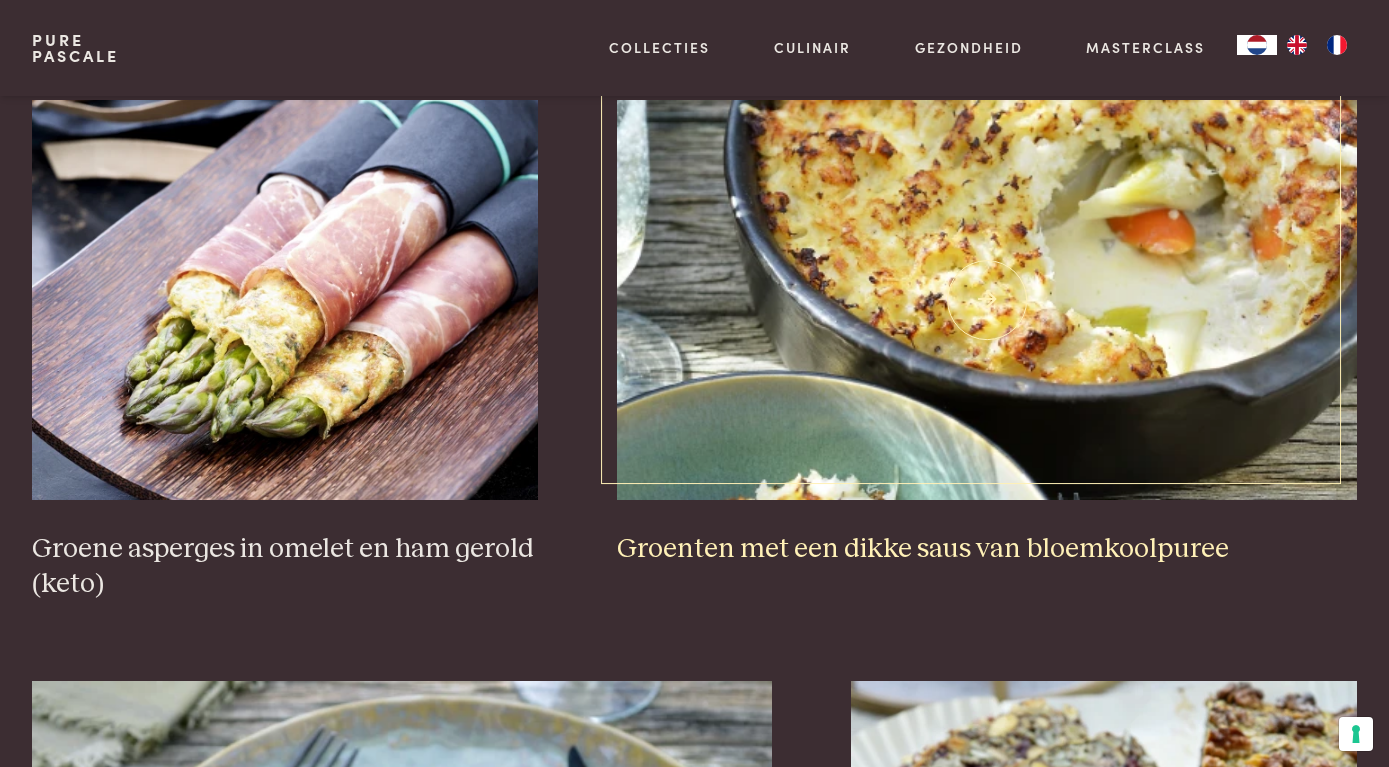 click on "Groenten met een dikke saus van bloemkoolpuree" at bounding box center (987, 549) 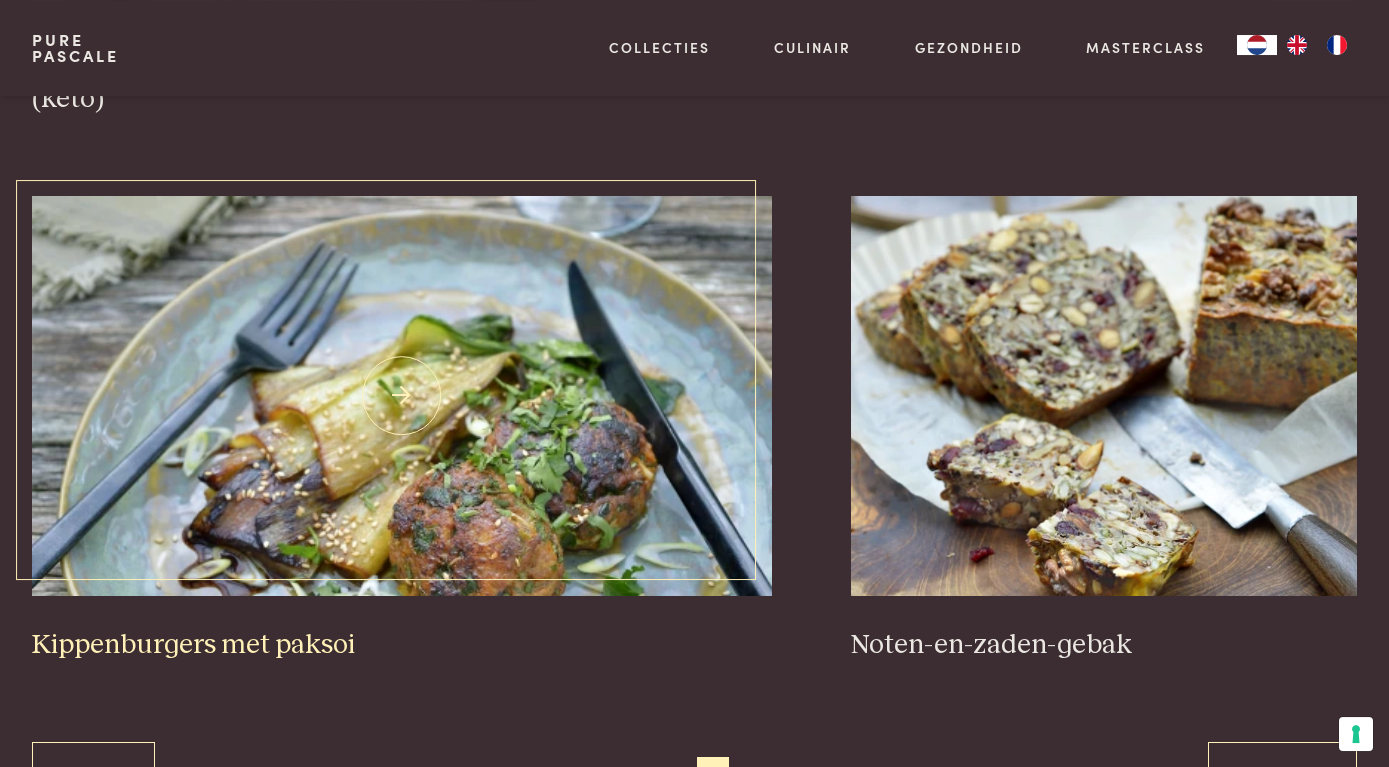 scroll, scrollTop: 3417, scrollLeft: 0, axis: vertical 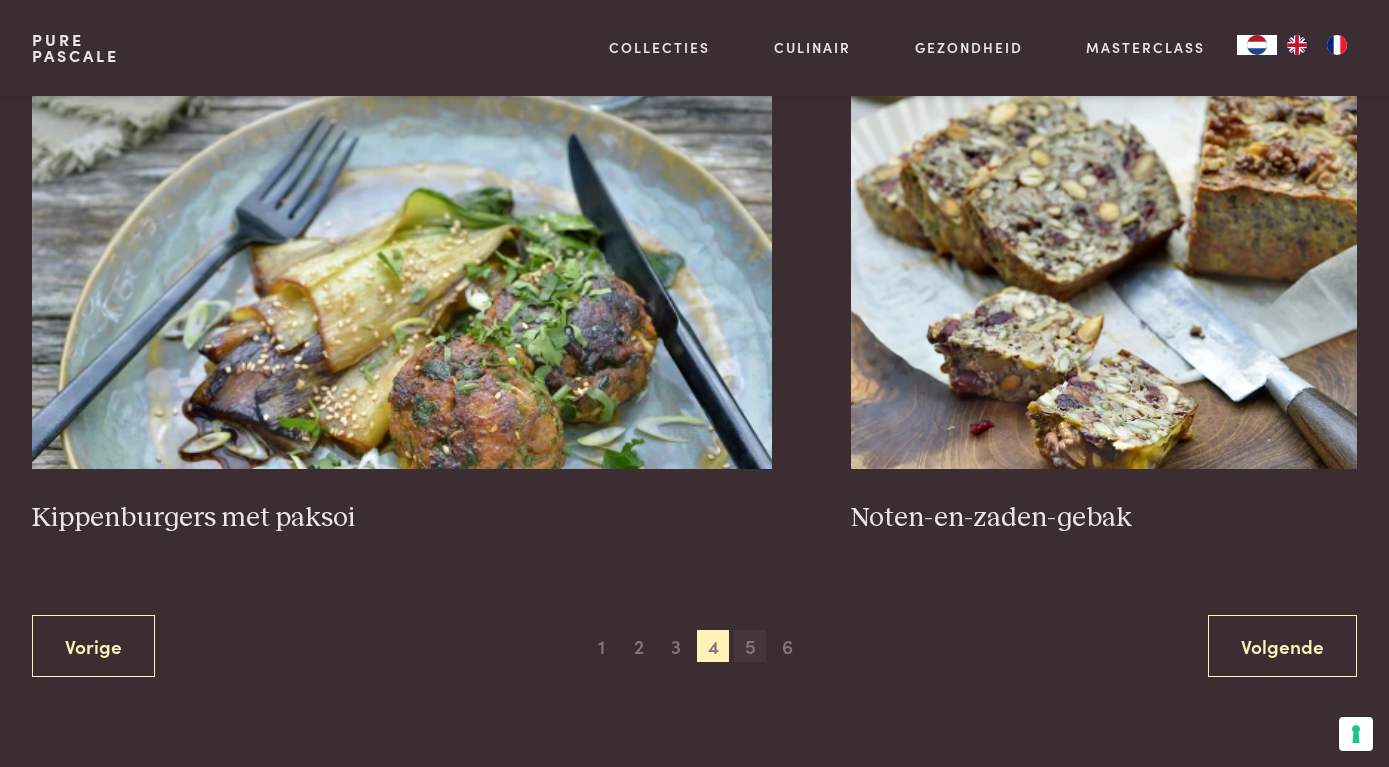 click on "5" at bounding box center [750, 646] 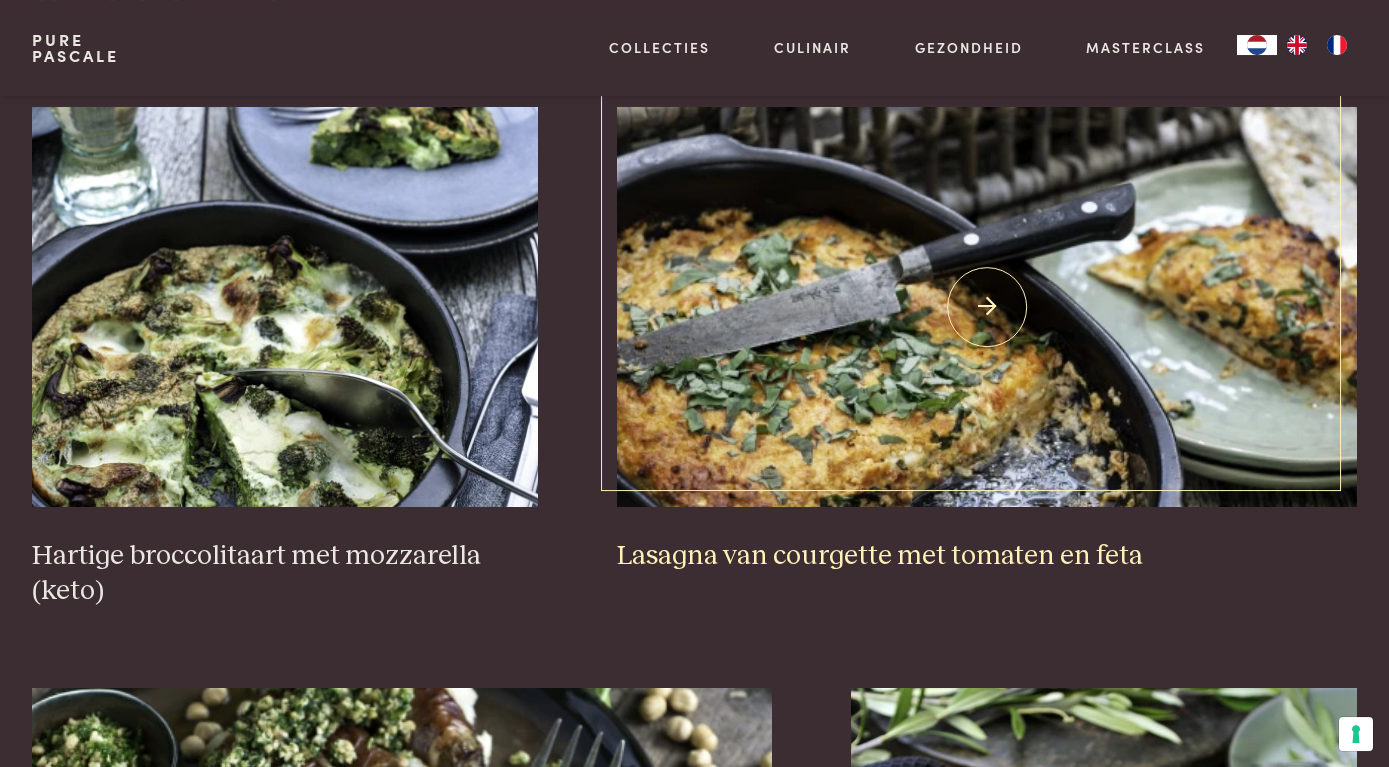 scroll, scrollTop: 1172, scrollLeft: 0, axis: vertical 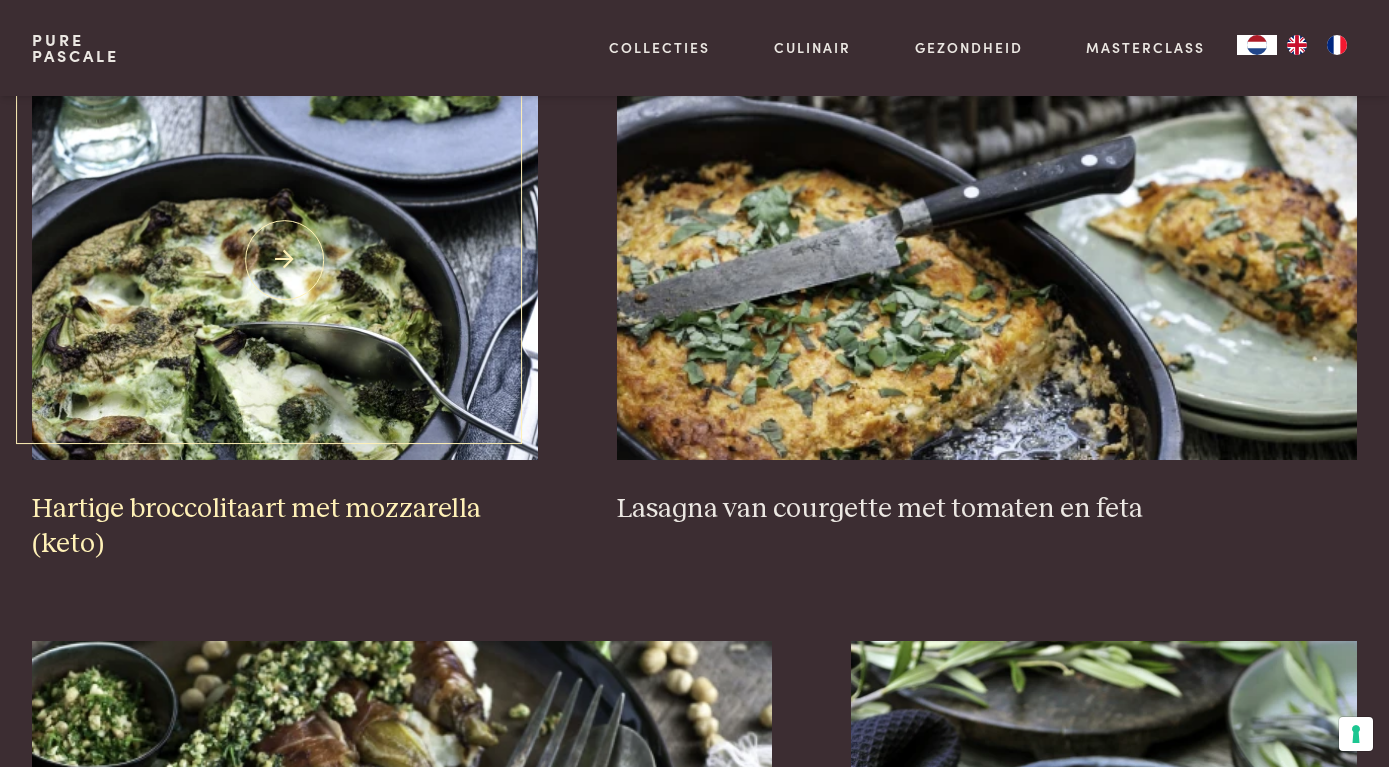 click on "Hartige broccolitaart met mozzarella (keto)" at bounding box center [285, 526] 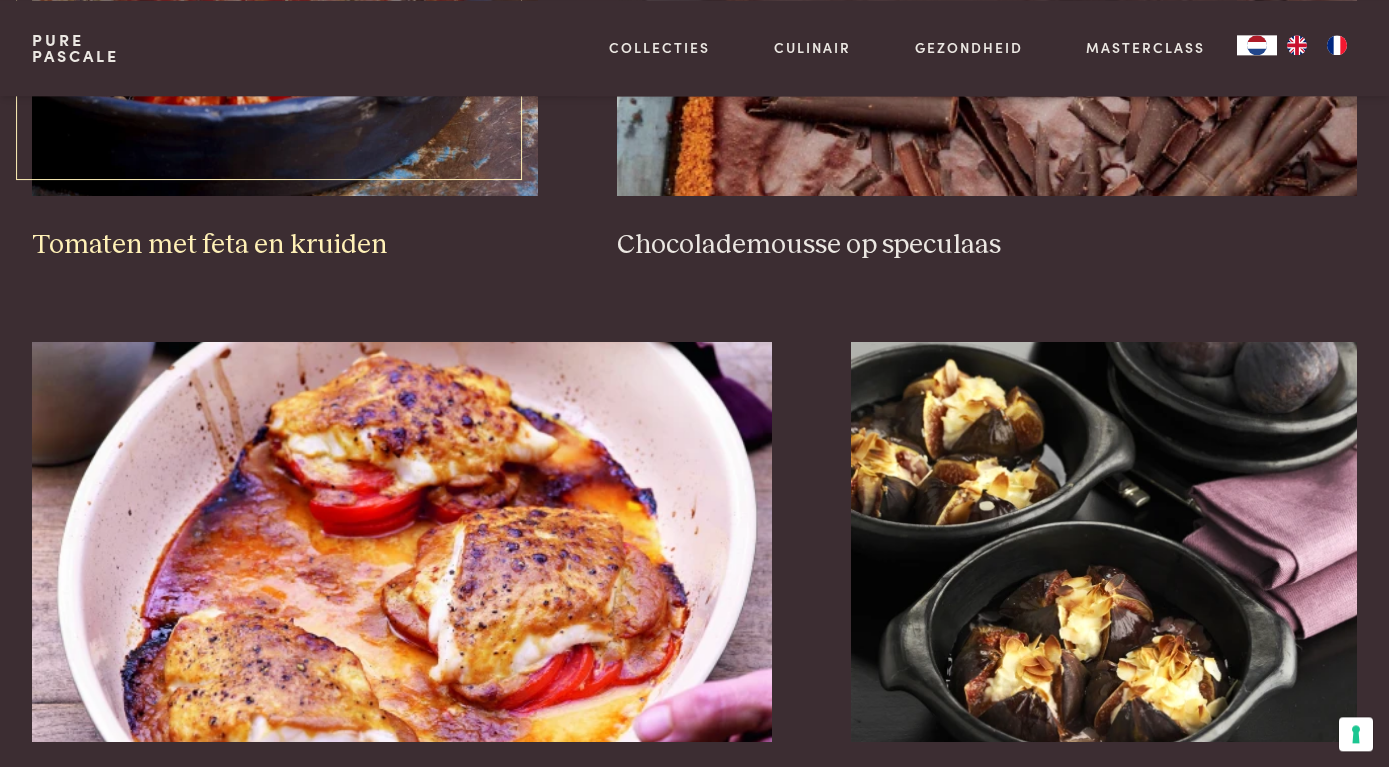 scroll, scrollTop: 3314, scrollLeft: 0, axis: vertical 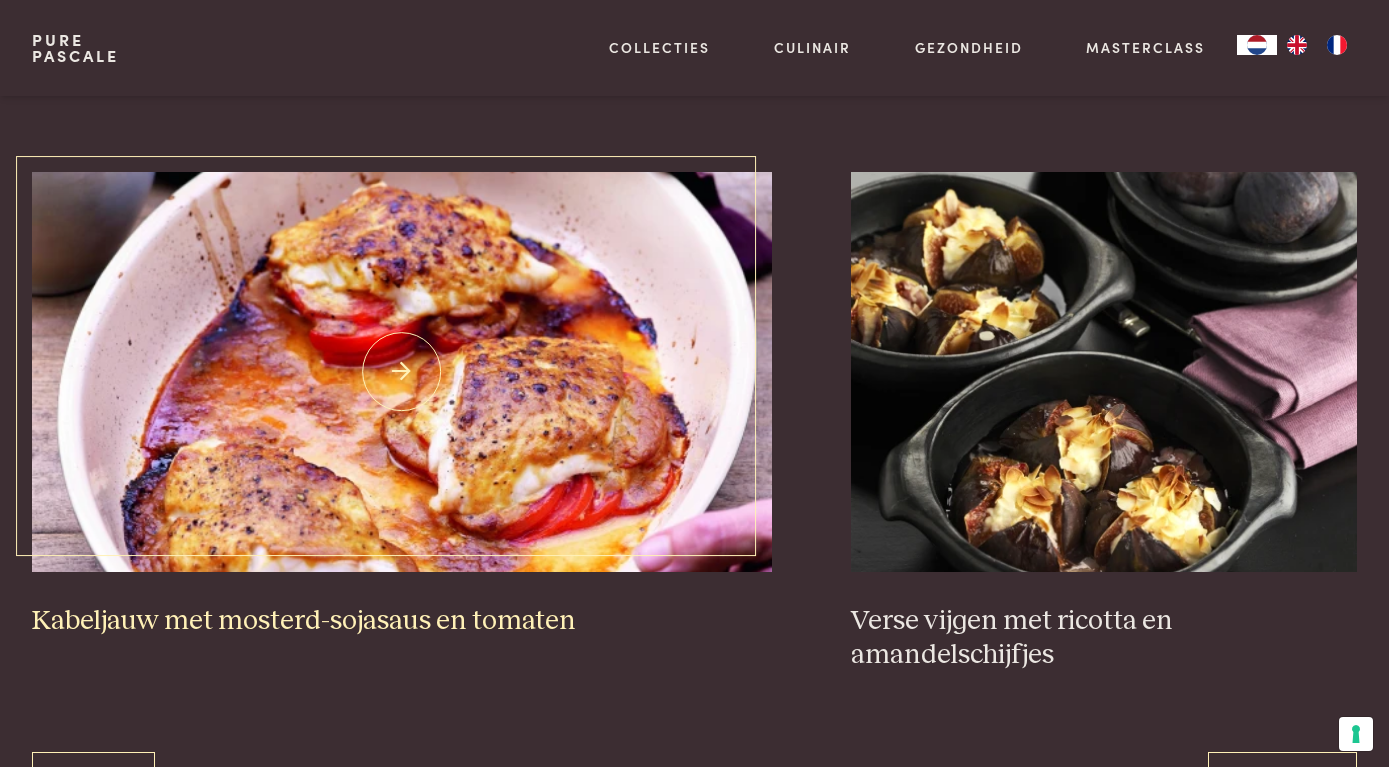 click on "Kabeljauw met mosterd-sojasaus en tomaten" at bounding box center (402, 621) 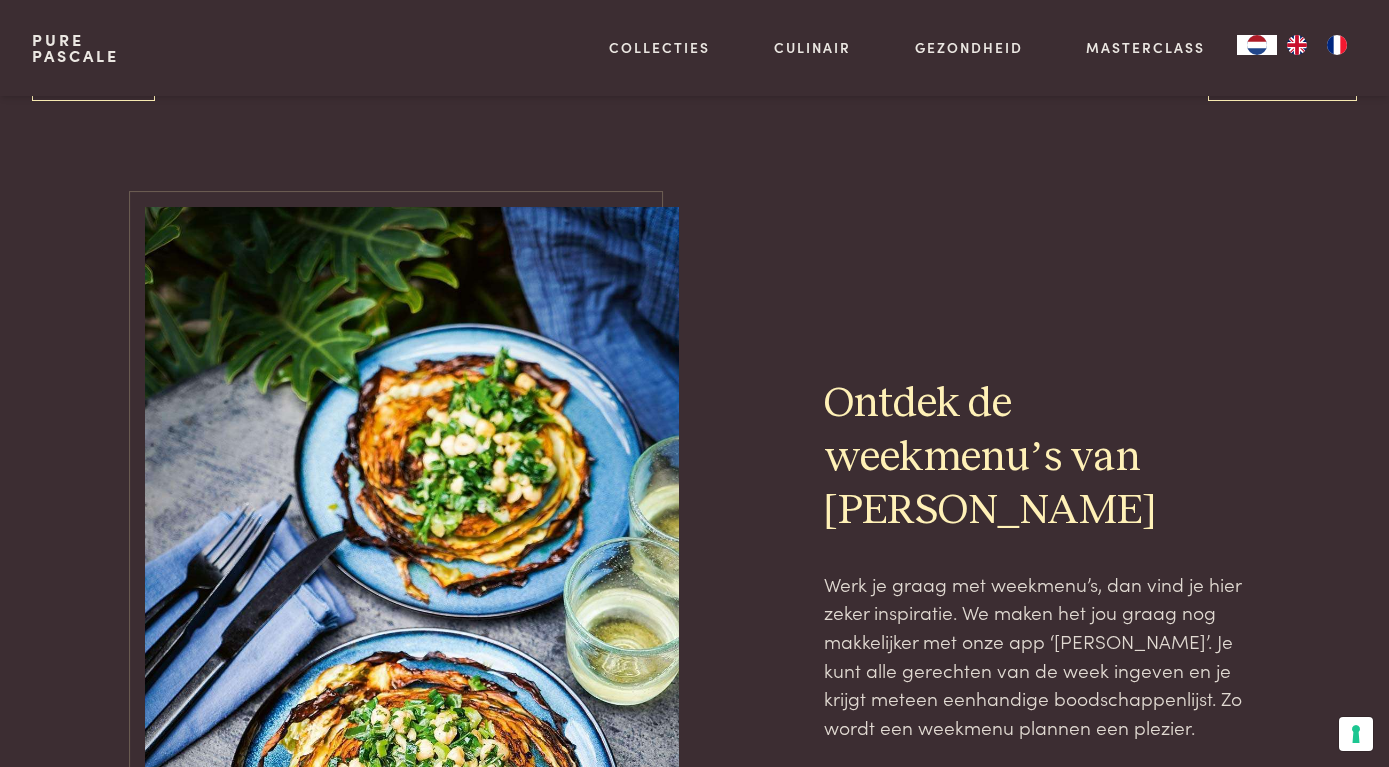 scroll, scrollTop: 3620, scrollLeft: 0, axis: vertical 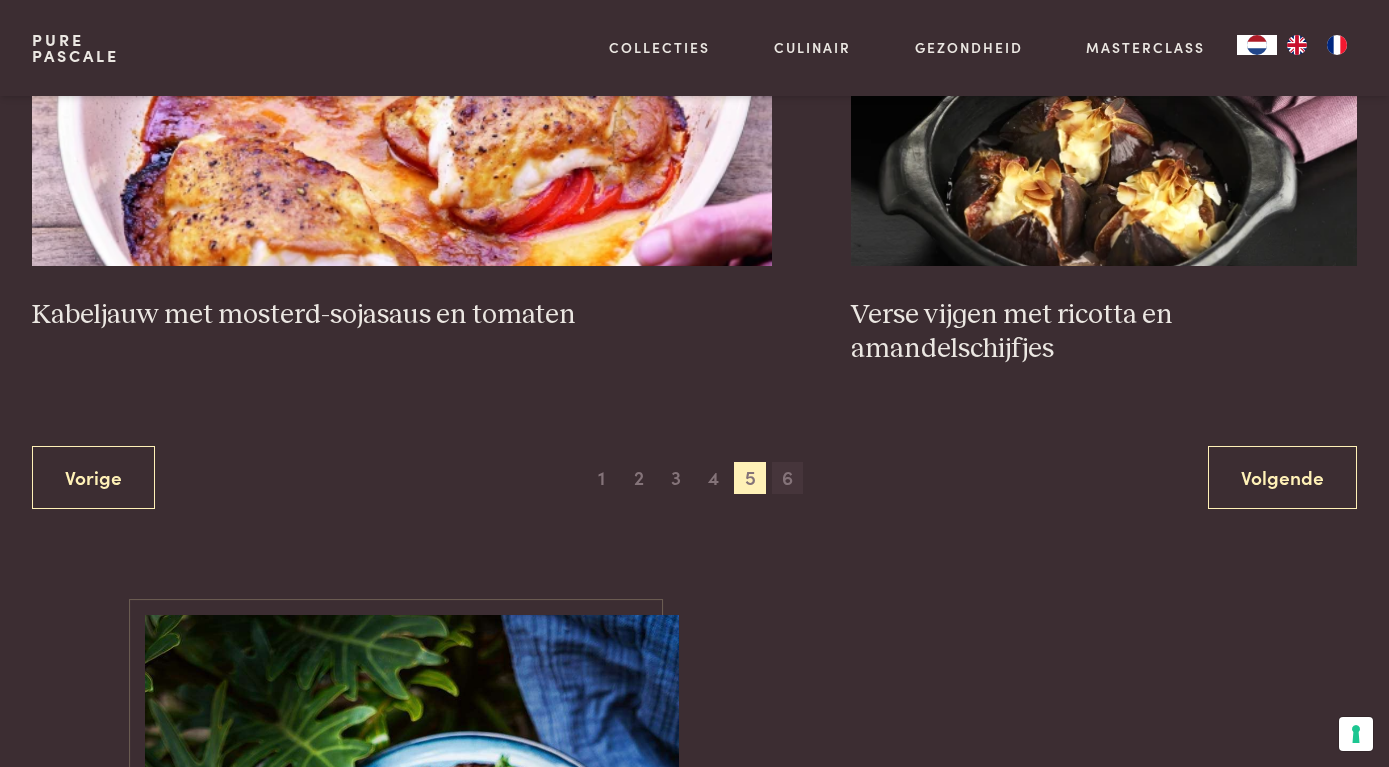 click on "6" at bounding box center [788, 478] 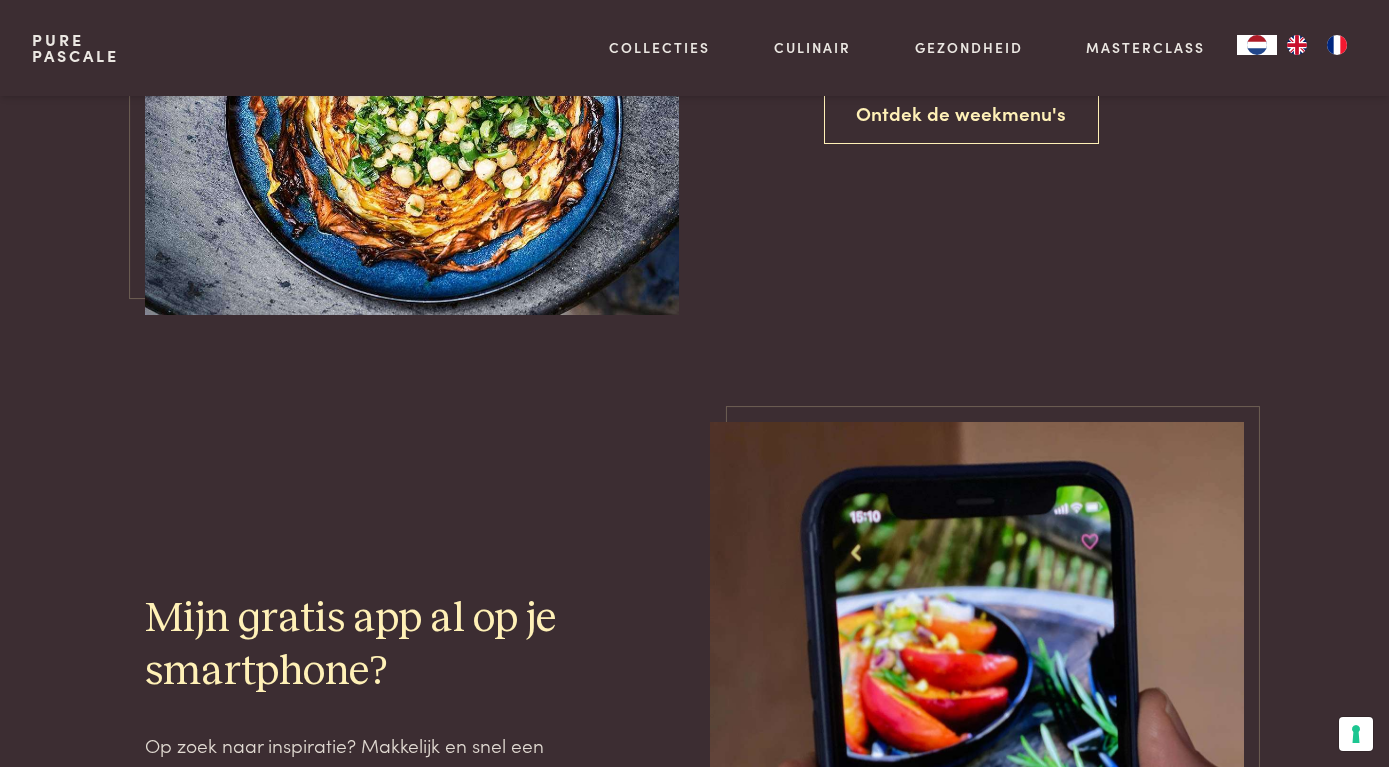 scroll, scrollTop: 1682, scrollLeft: 0, axis: vertical 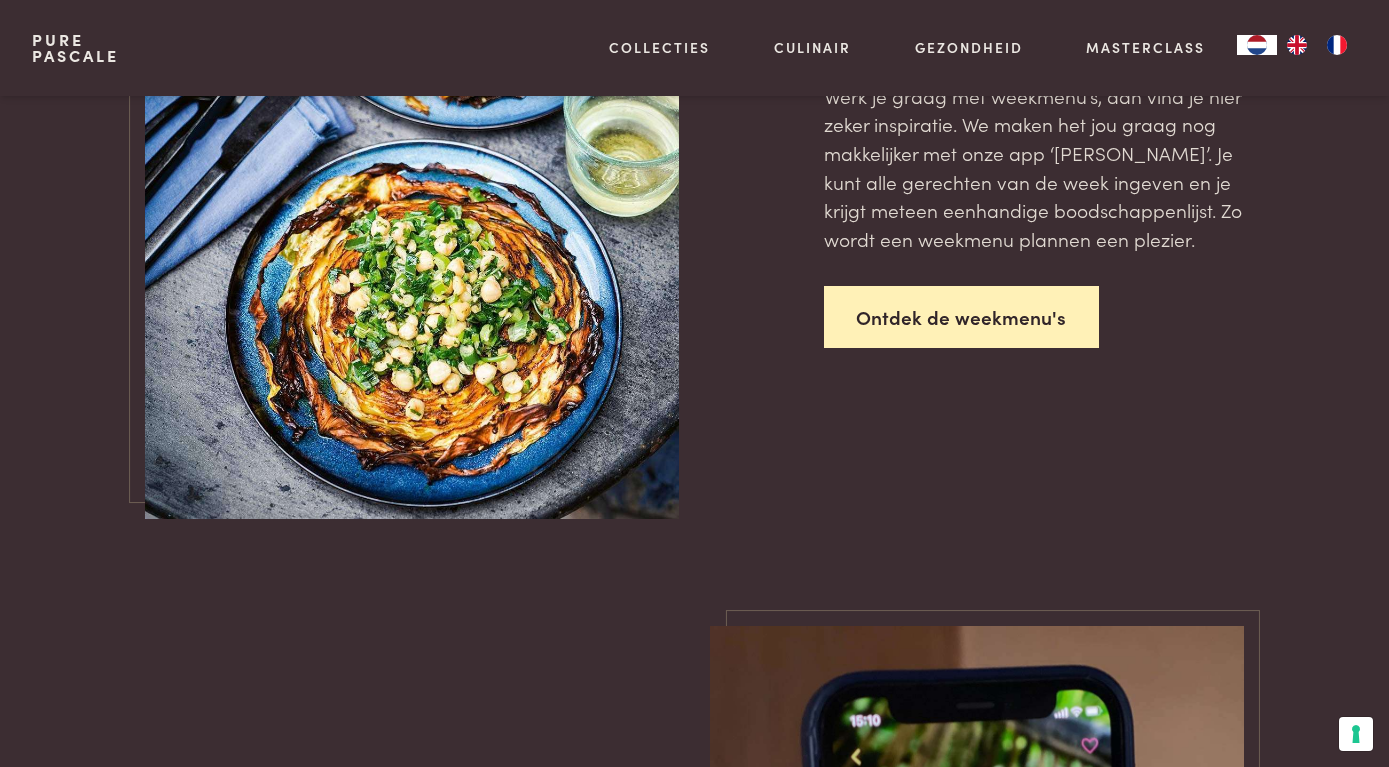 click on "Ontdek de weekmenu's" at bounding box center (962, 317) 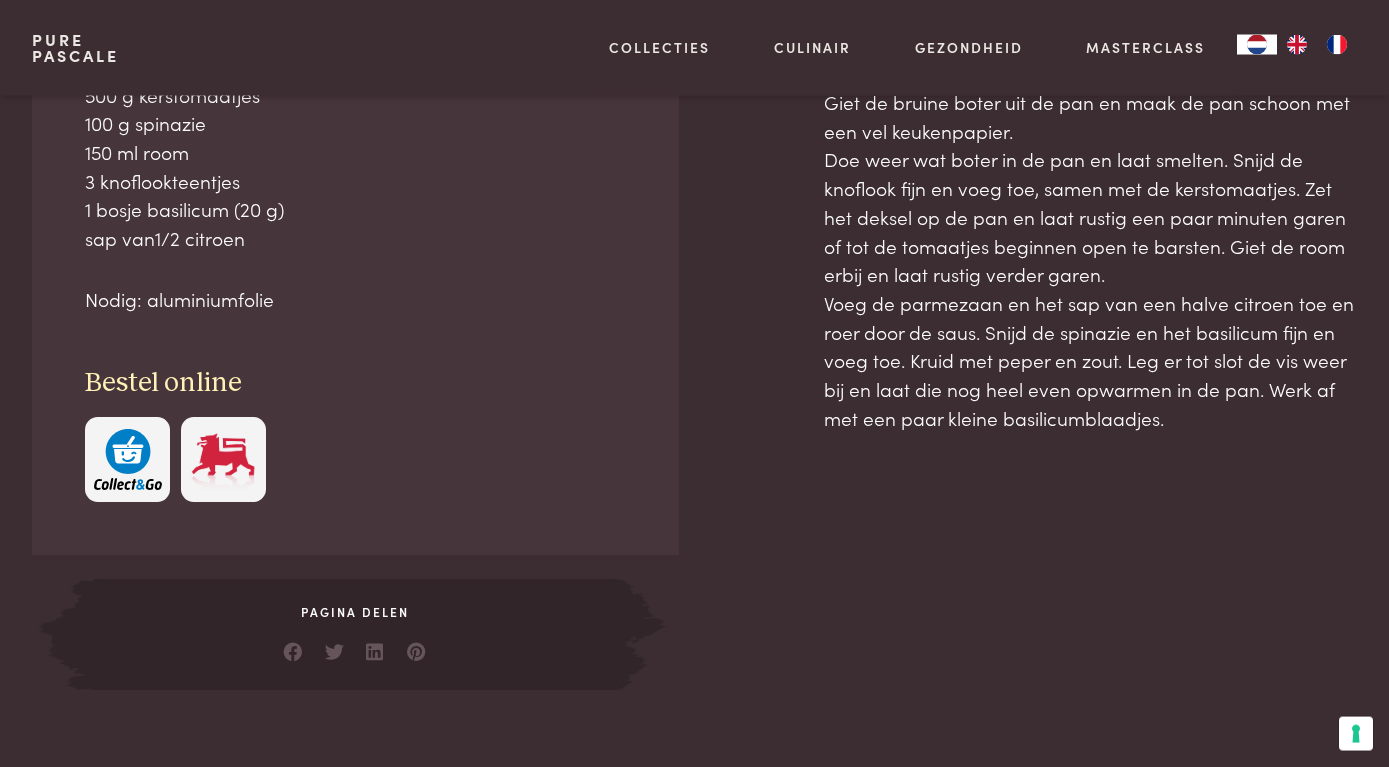 scroll, scrollTop: 1020, scrollLeft: 0, axis: vertical 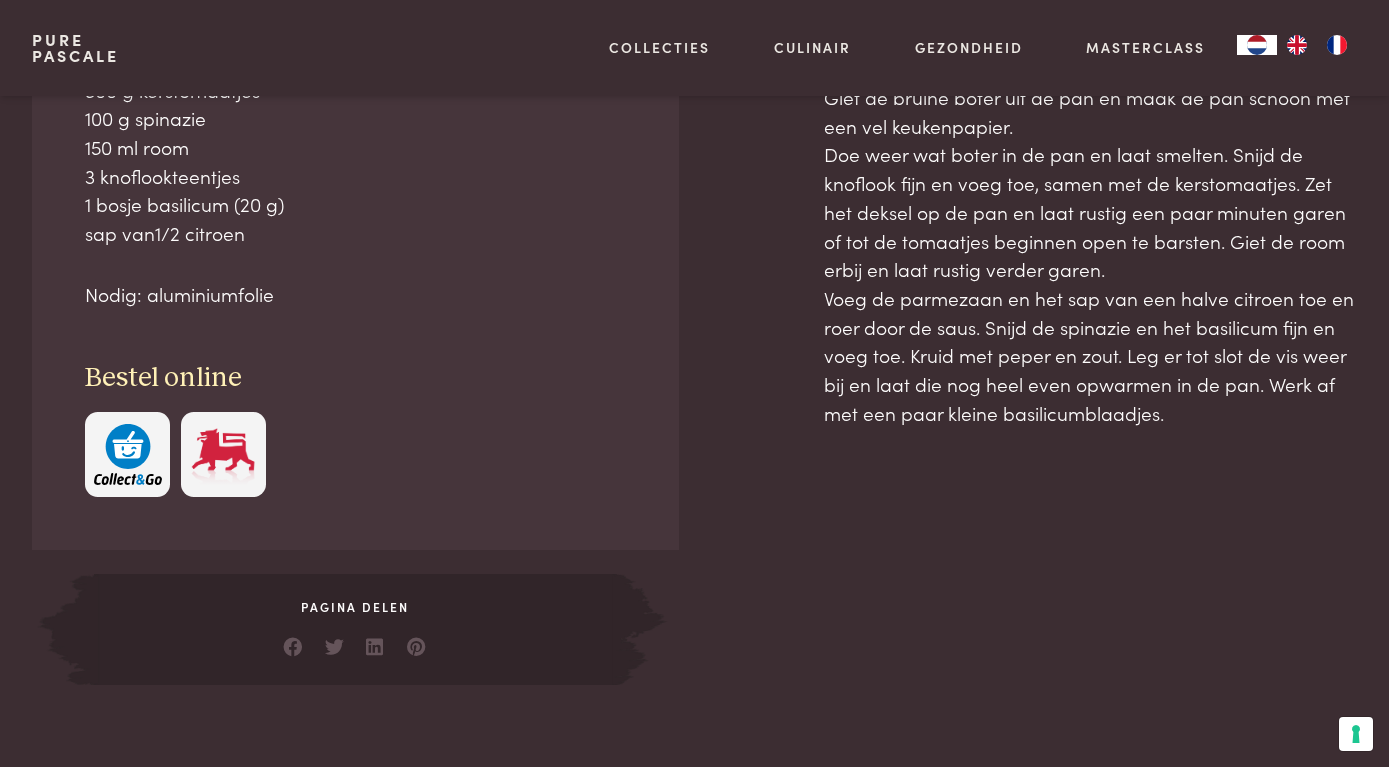 click on "Pure
Pascale
Collecties
Kitchenware   Tableware   Bathroom   Interior   Inspiratie   Alles van Collecties     Collecties
Culinair
Boeken   Vertalingen   Recepten   Weekmenu's   Alles van Culinair     Culinair
Gezondheid
Mijn kookstijl   Lowcarb   Interviews met deskundigen   Blog   Begeleiding   Alles van Gezondheid     Gezondheid
Masterclass" at bounding box center [694, 48] 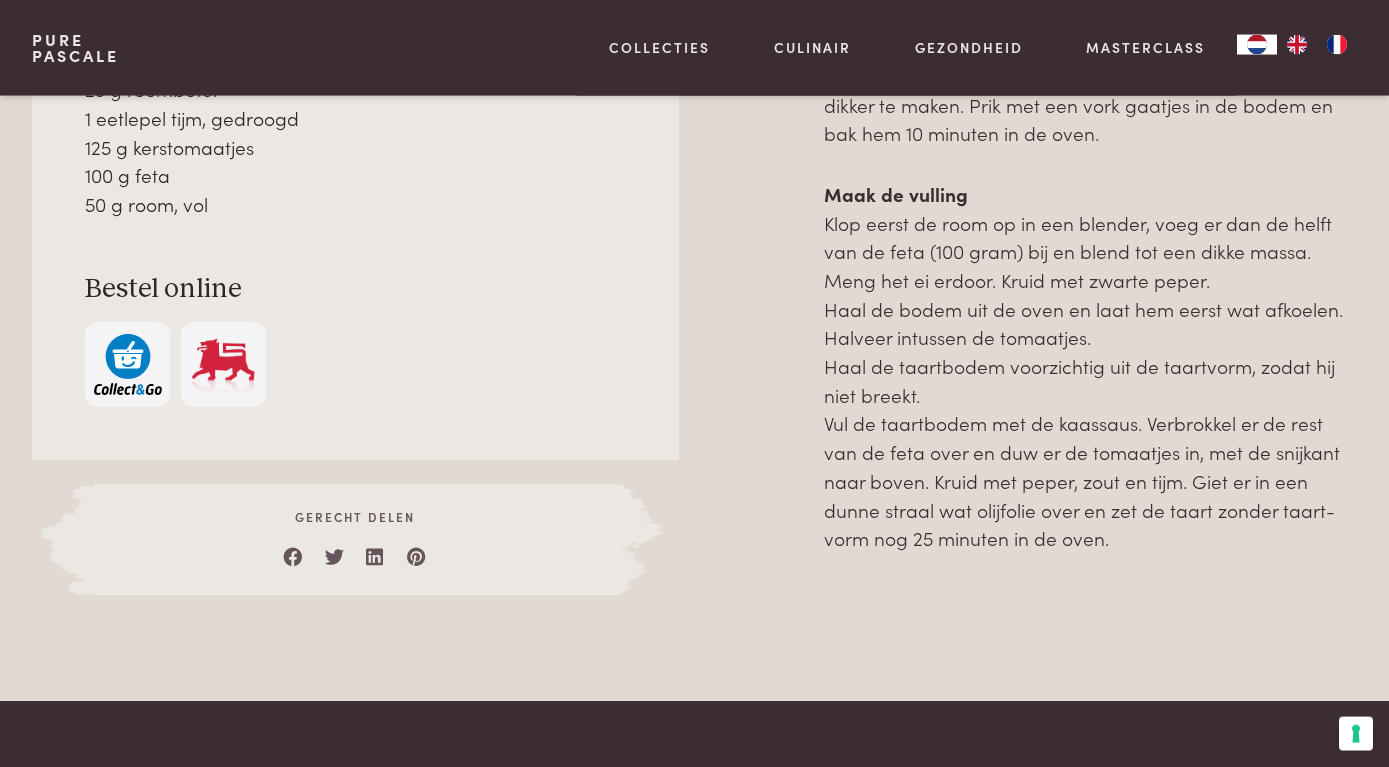 scroll, scrollTop: 1326, scrollLeft: 0, axis: vertical 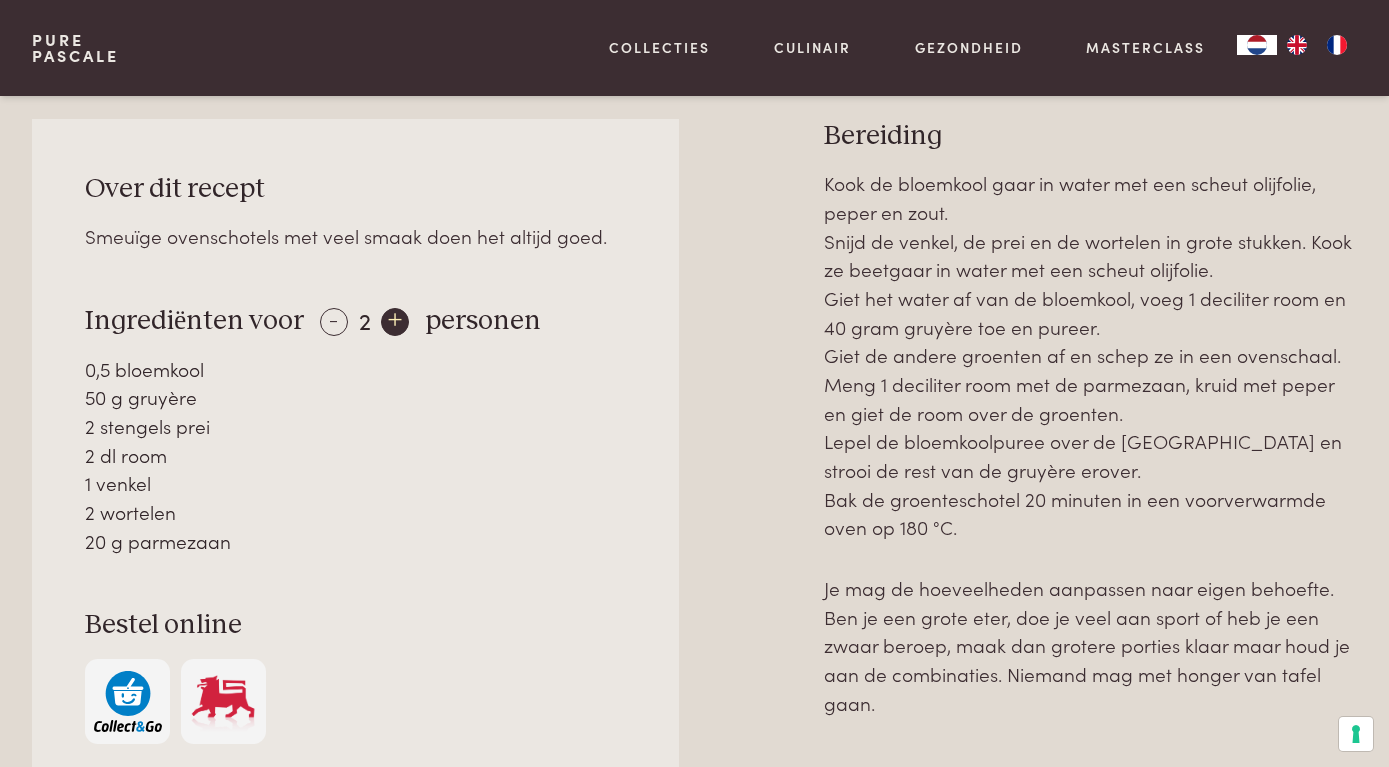 click on "+" at bounding box center [395, 322] 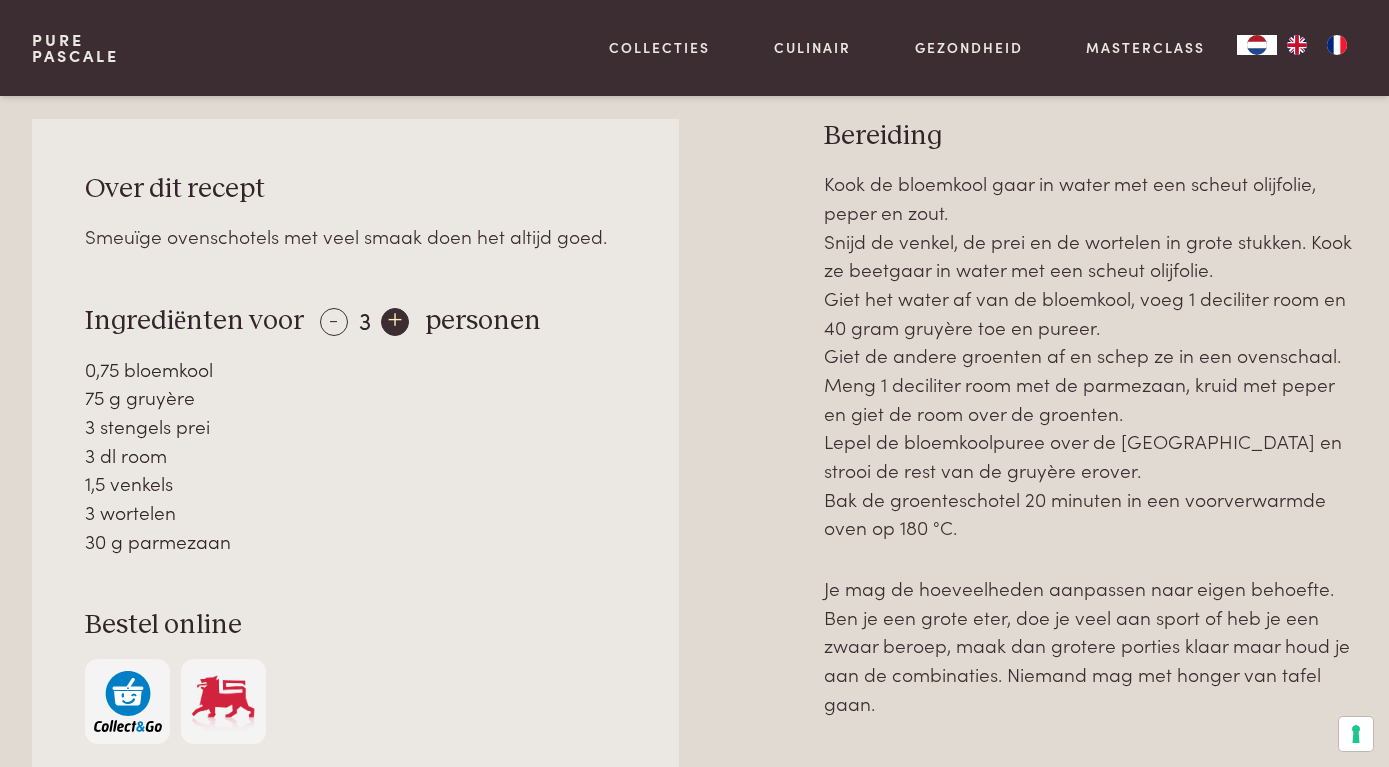 click on "+" at bounding box center (395, 322) 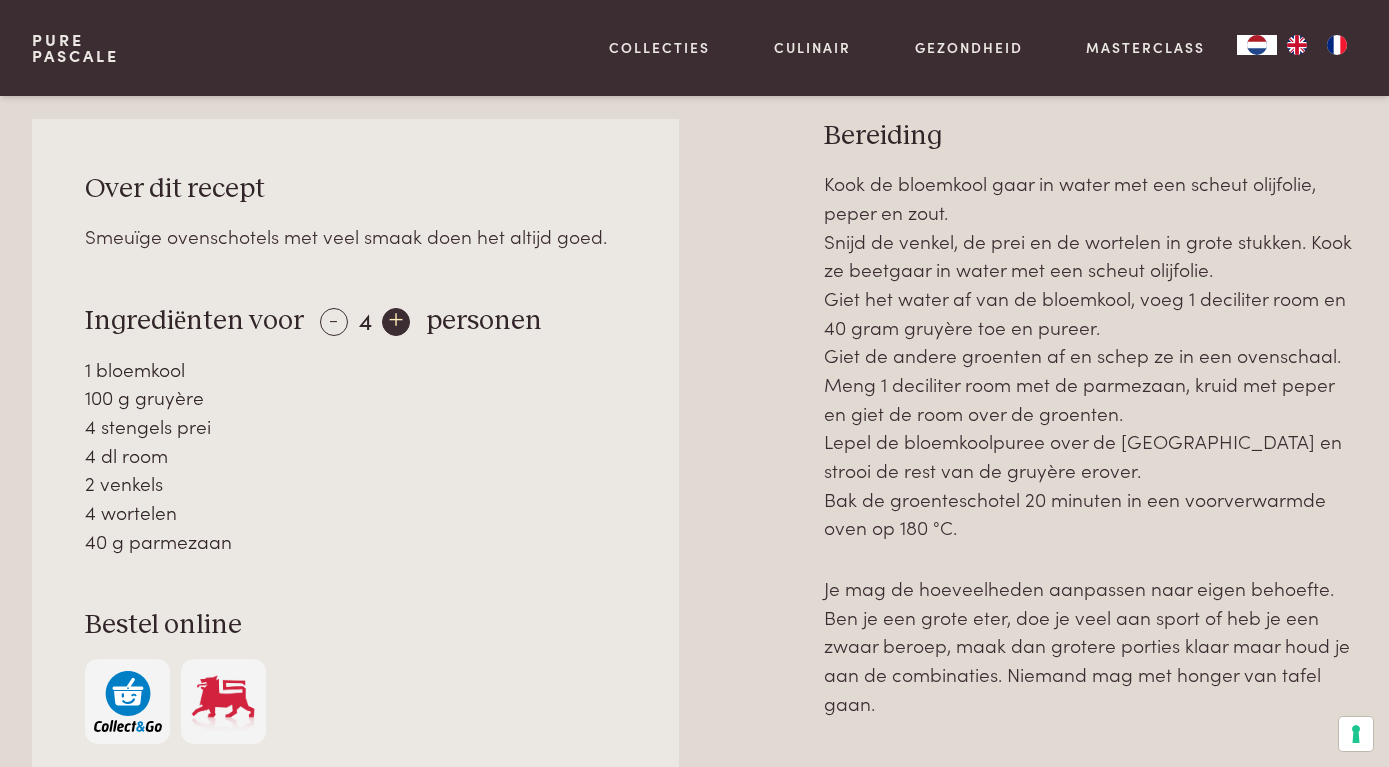 click on "+" at bounding box center [396, 322] 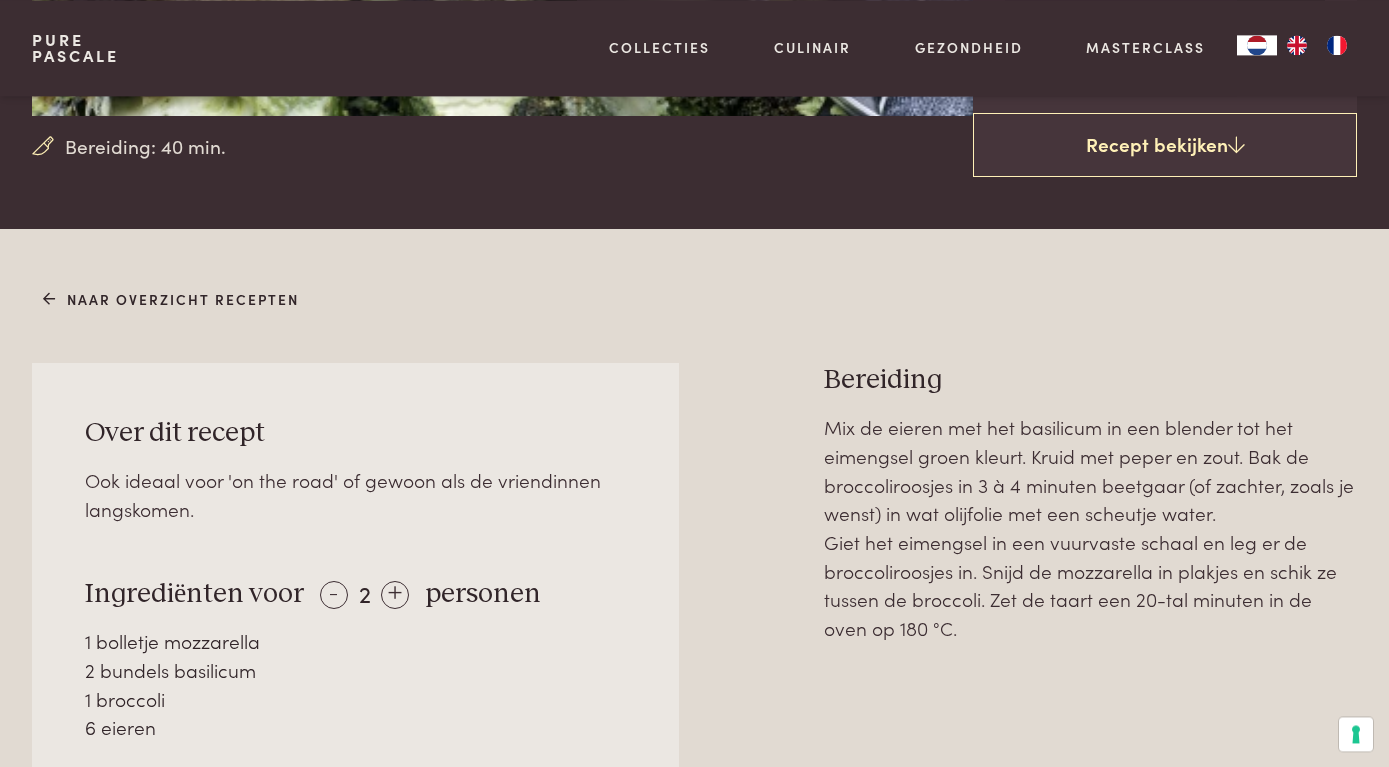 scroll, scrollTop: 612, scrollLeft: 0, axis: vertical 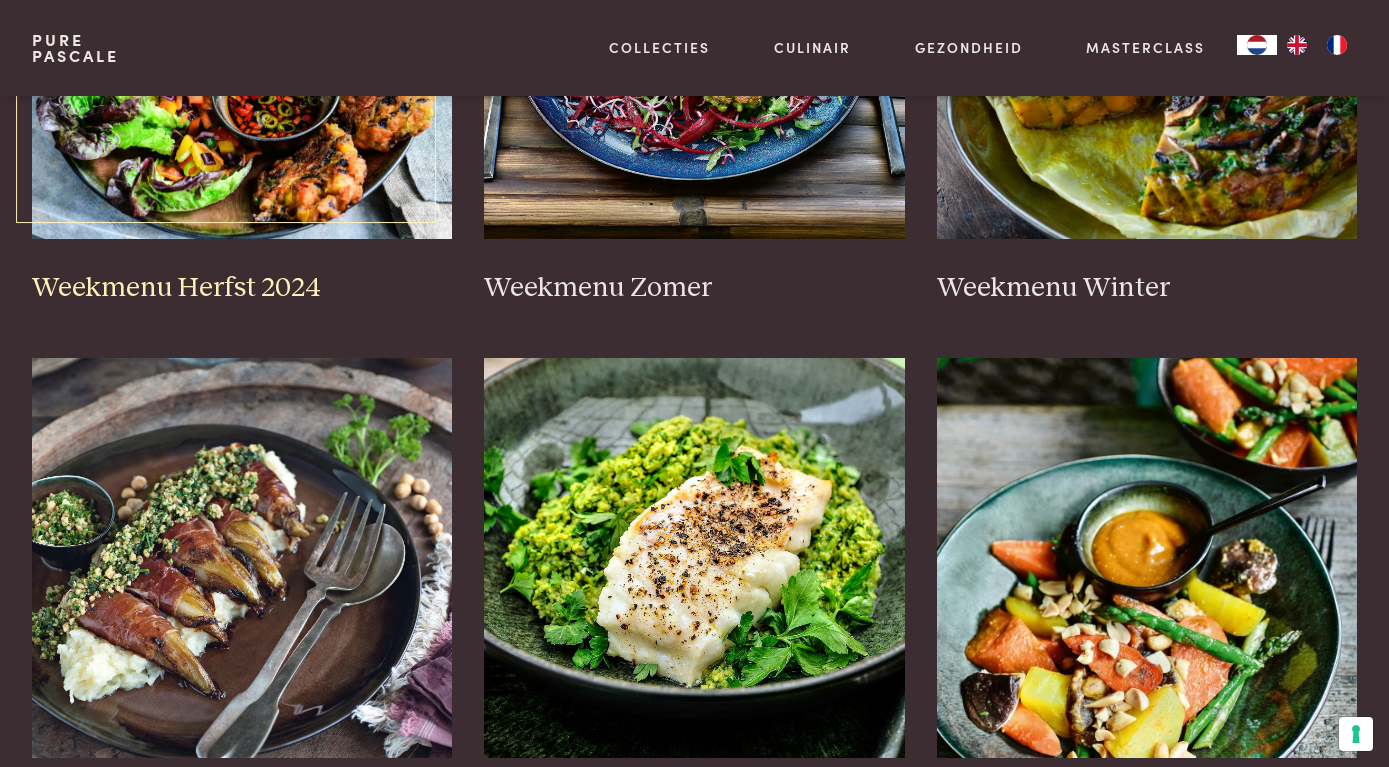 click on "Weekmenu Herfst 2024" at bounding box center (242, 288) 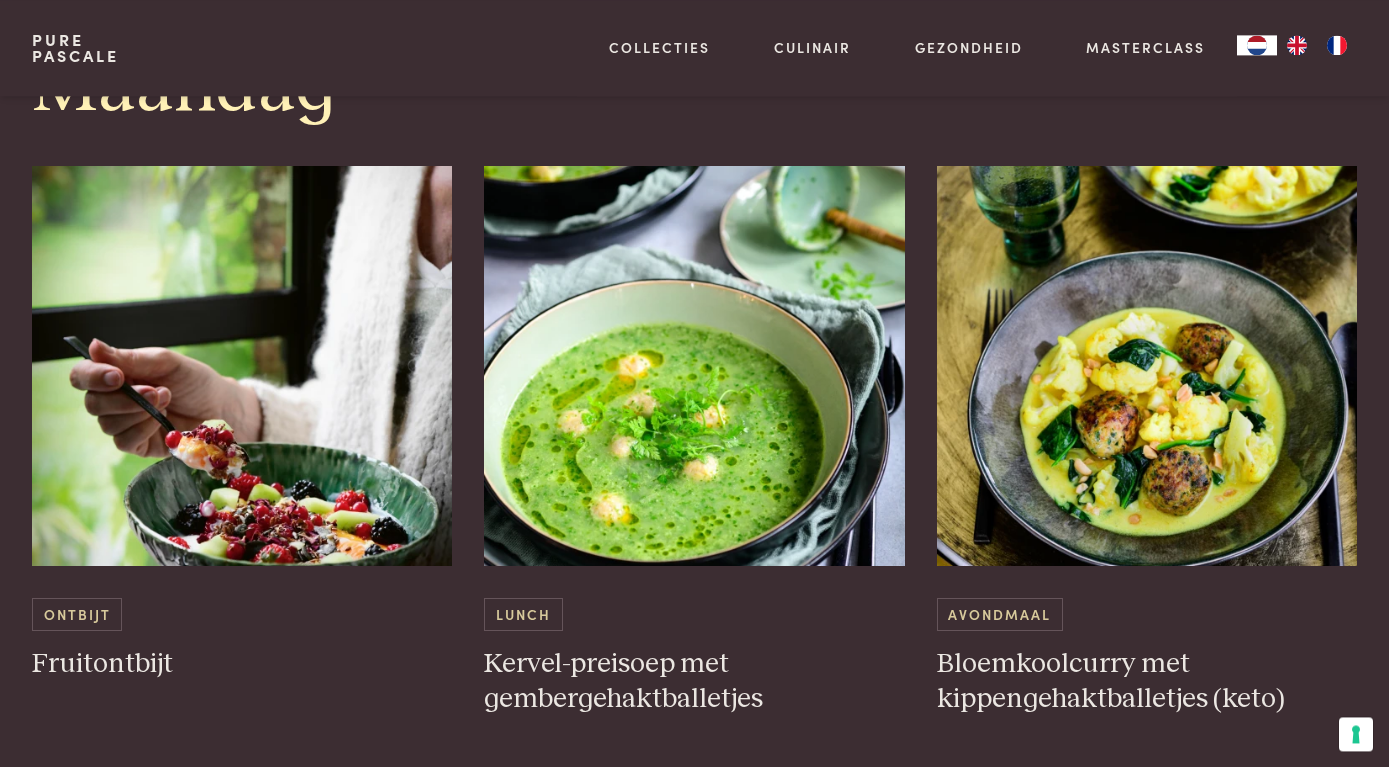 scroll, scrollTop: 1326, scrollLeft: 0, axis: vertical 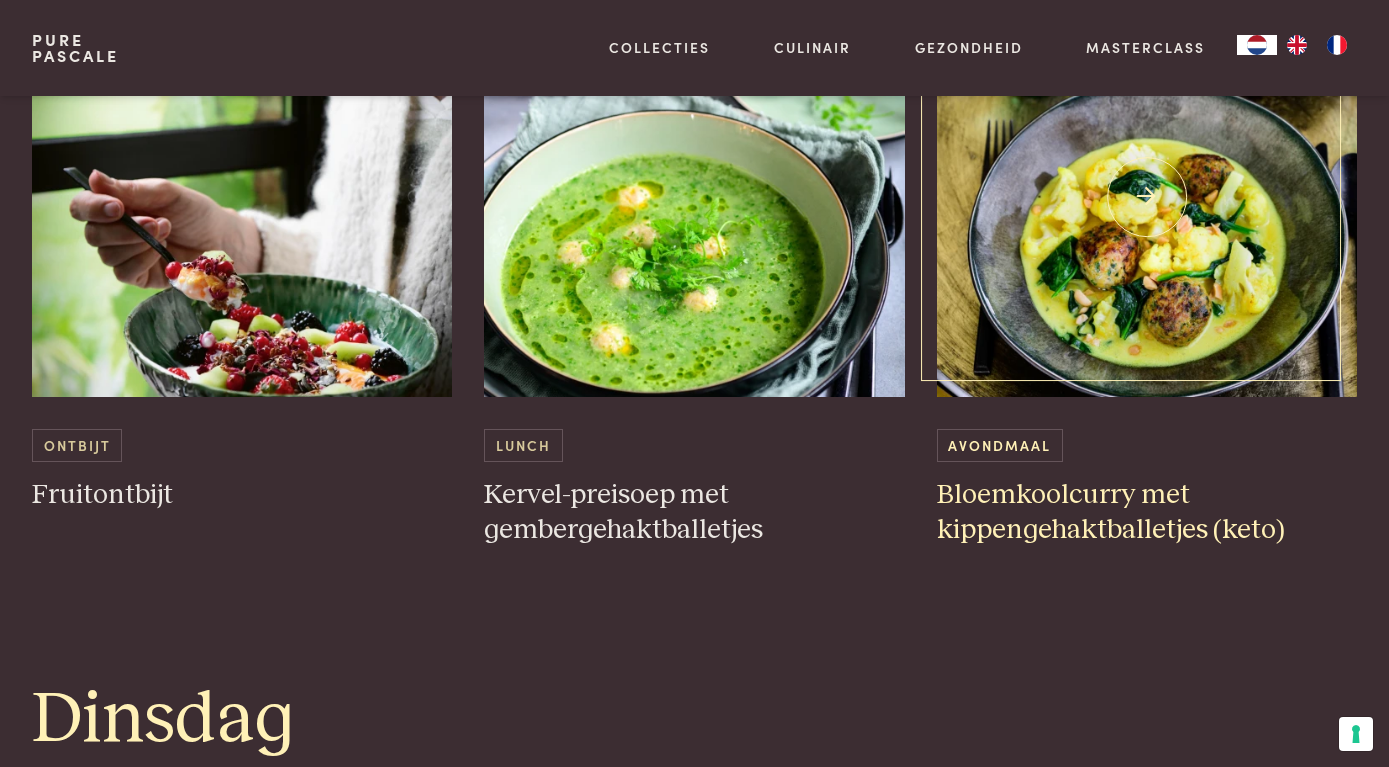 click on "Bloemkoolcurry met kippengehaktballetjes (keto)" at bounding box center [1147, 512] 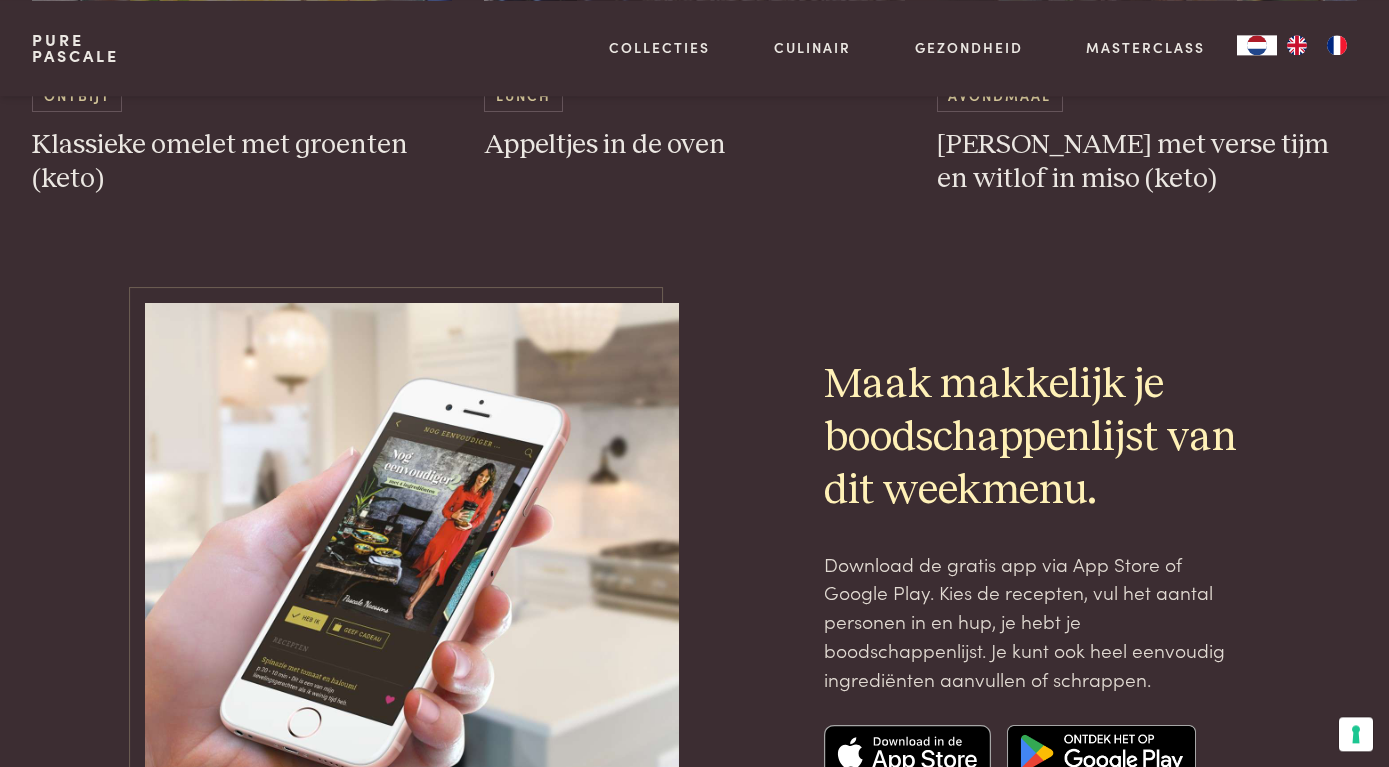 scroll, scrollTop: 6732, scrollLeft: 0, axis: vertical 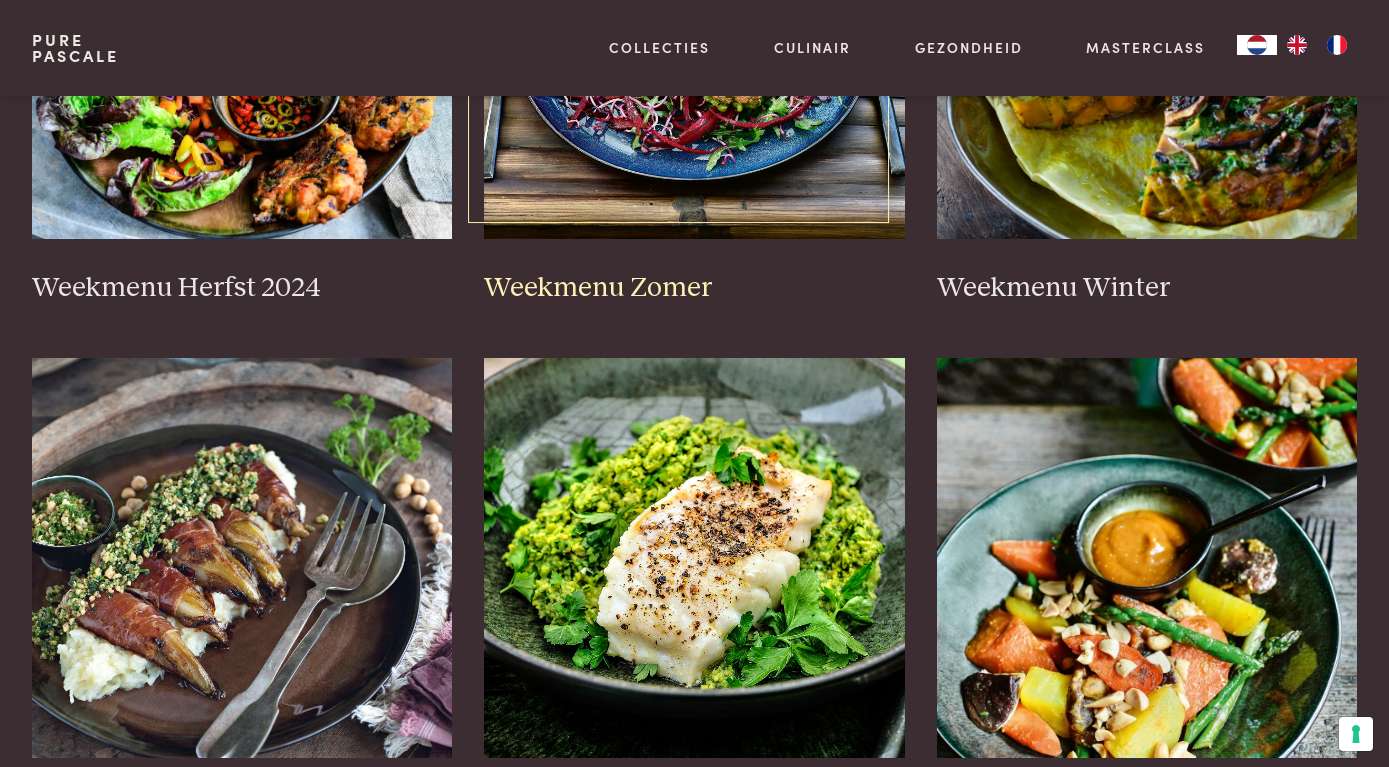 click on "Weekmenu Zomer" at bounding box center [694, 288] 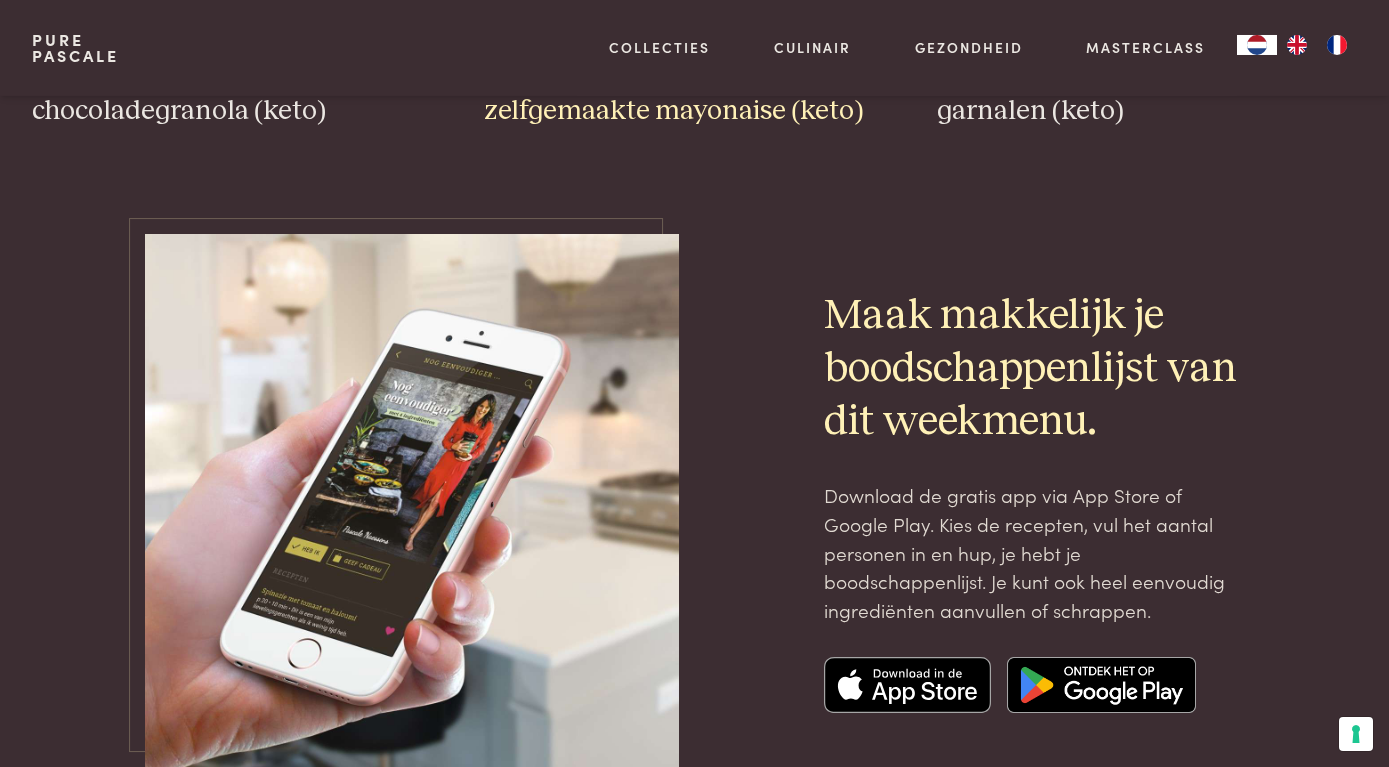 scroll, scrollTop: 6528, scrollLeft: 0, axis: vertical 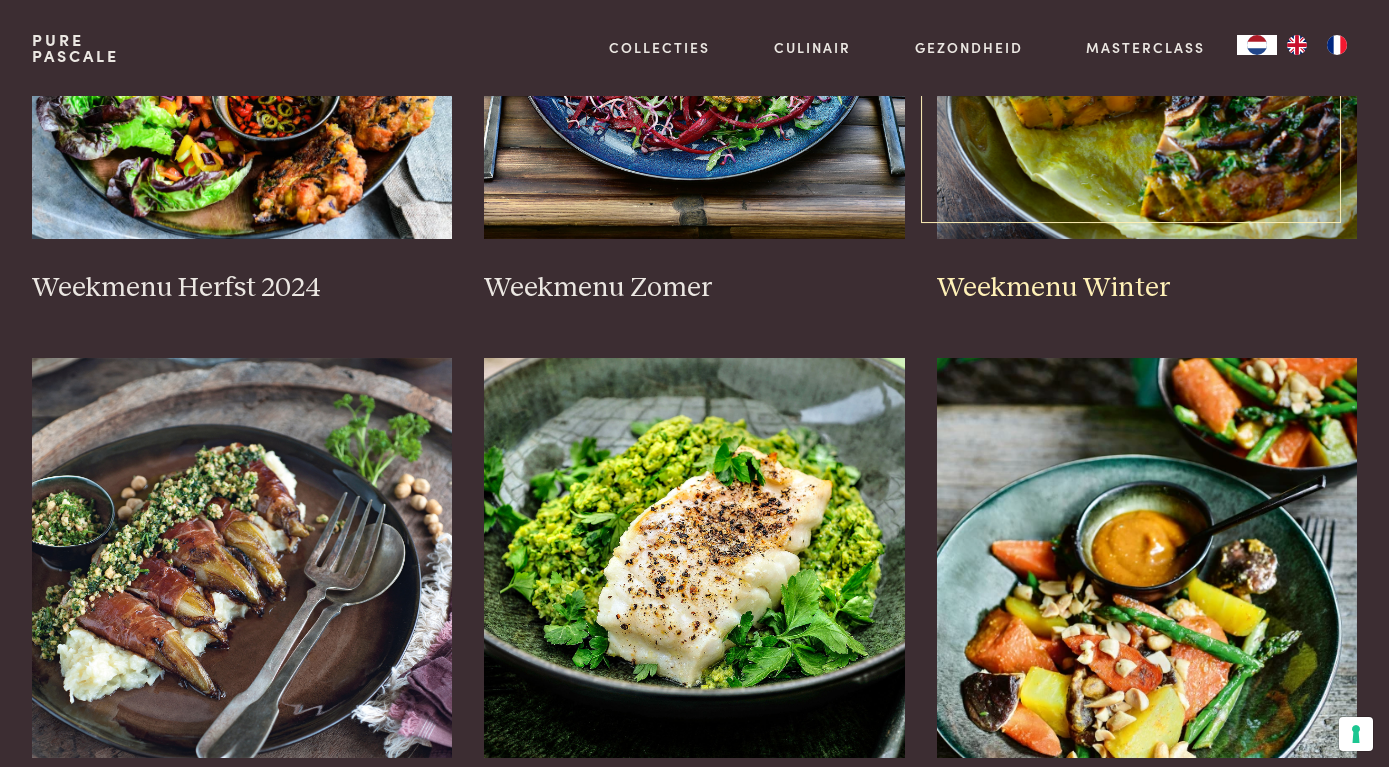 click on "Weekmenu Winter" at bounding box center [1147, 288] 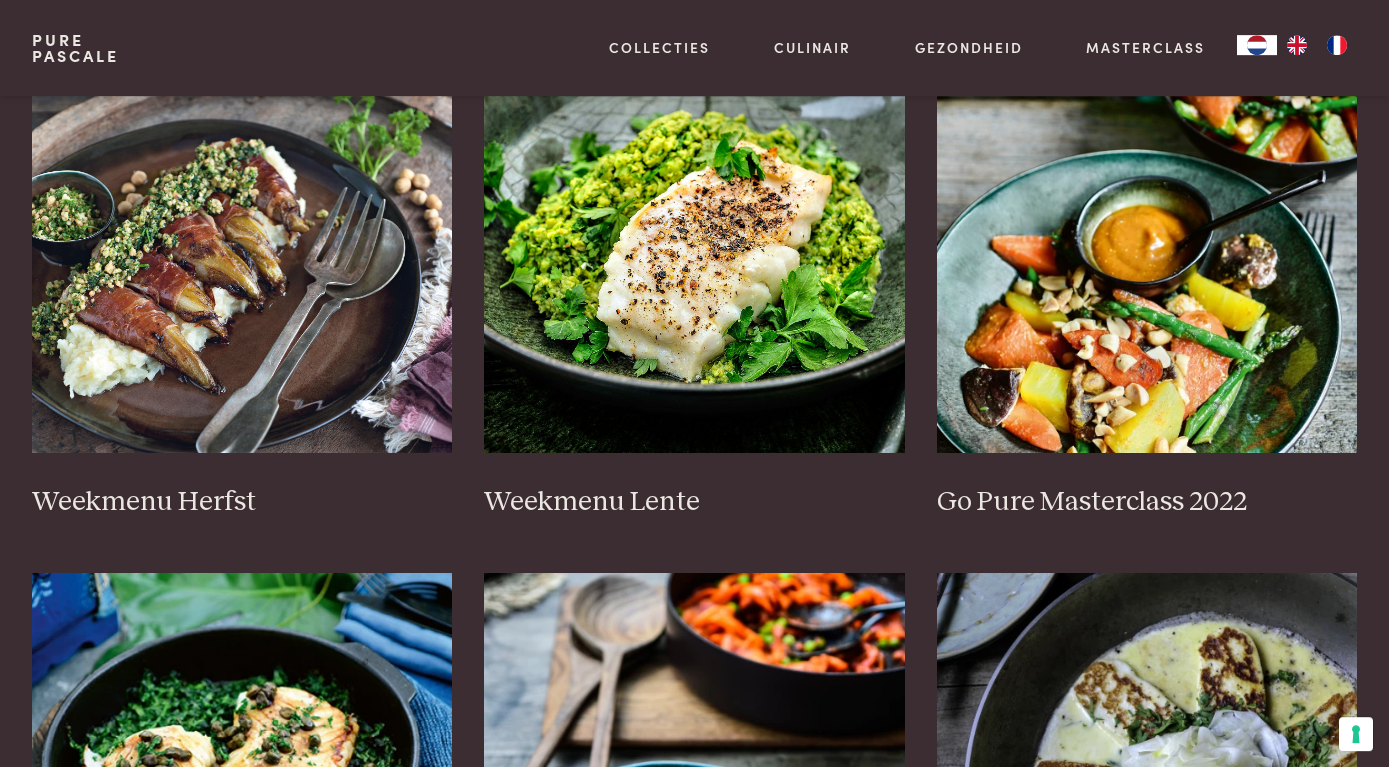 scroll, scrollTop: 1020, scrollLeft: 0, axis: vertical 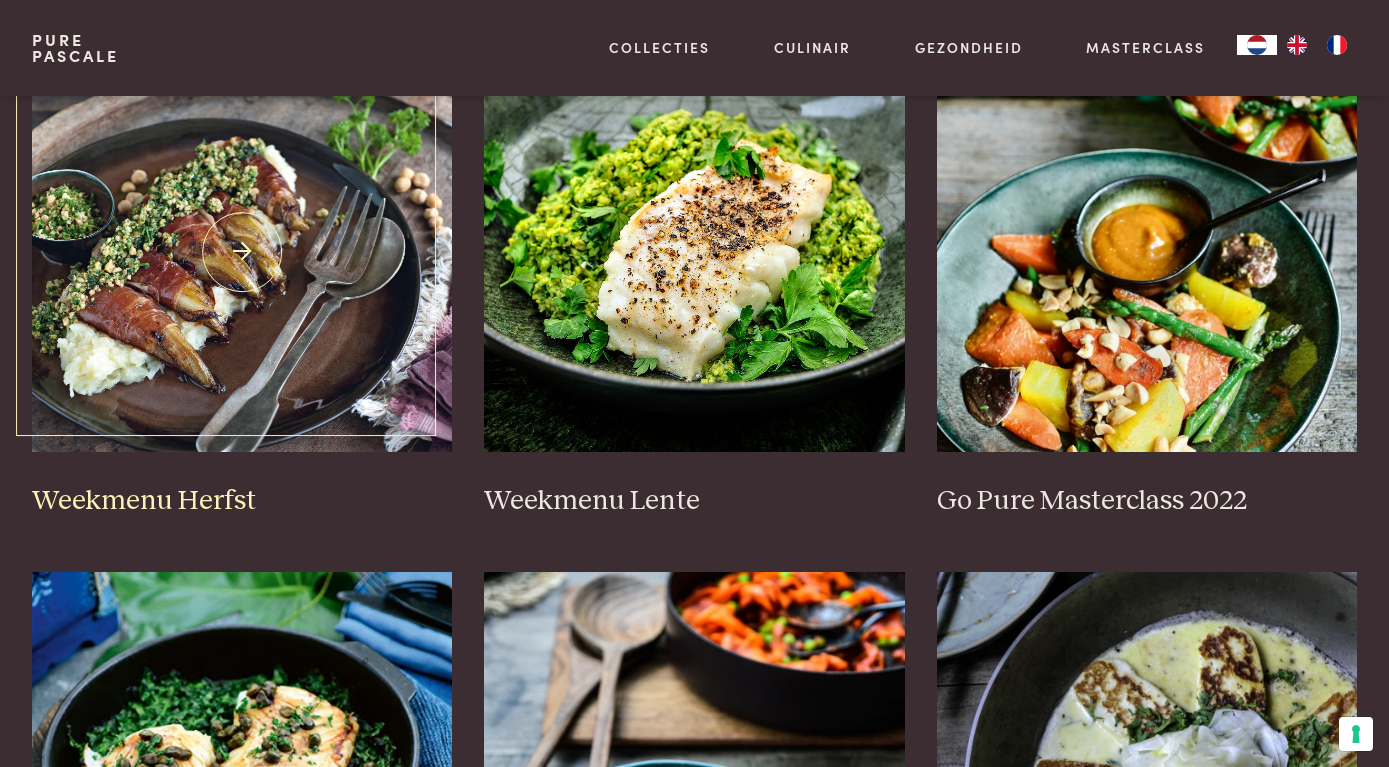 click on "Weekmenu Herfst" at bounding box center (242, 501) 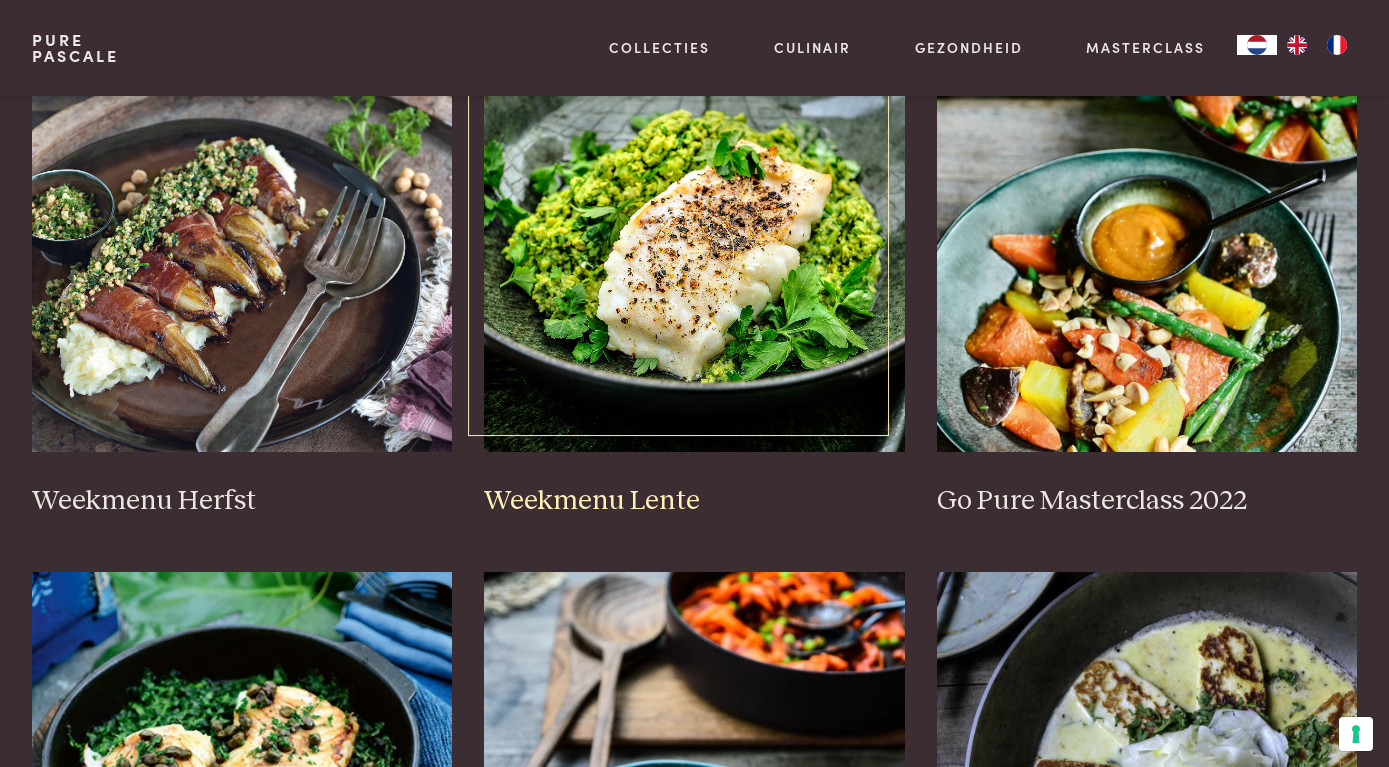 click on "Weekmenu Lente" at bounding box center (694, 501) 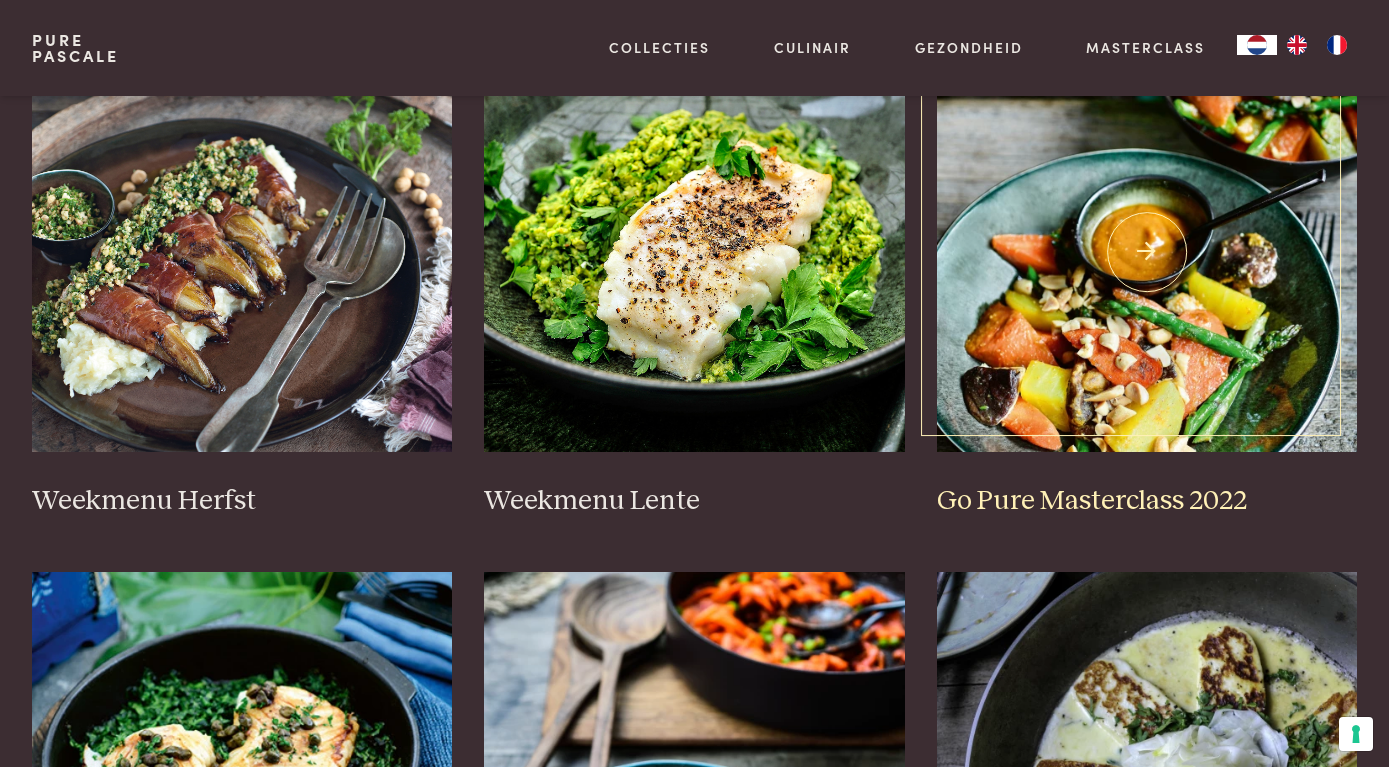 click on "Go Pure Masterclass 2022" at bounding box center (1147, 501) 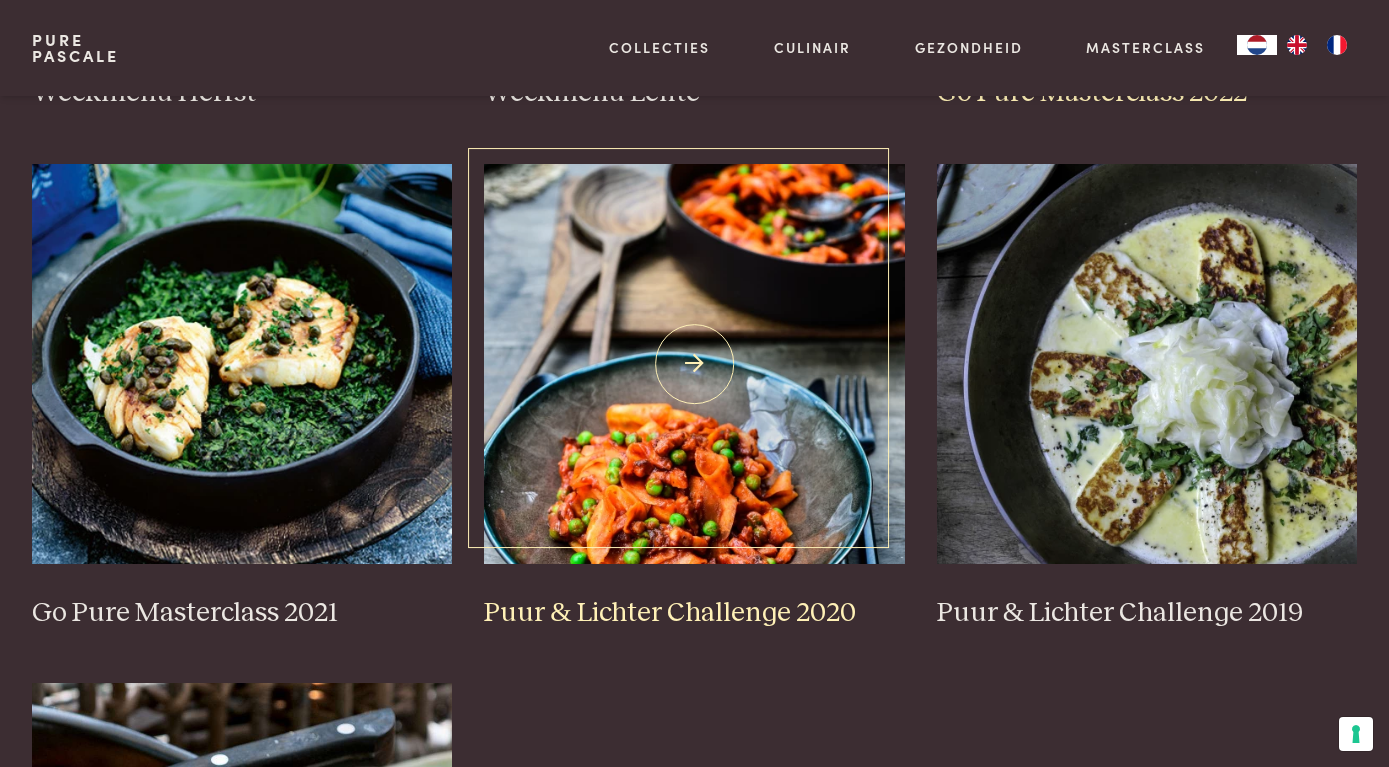 scroll, scrollTop: 1734, scrollLeft: 0, axis: vertical 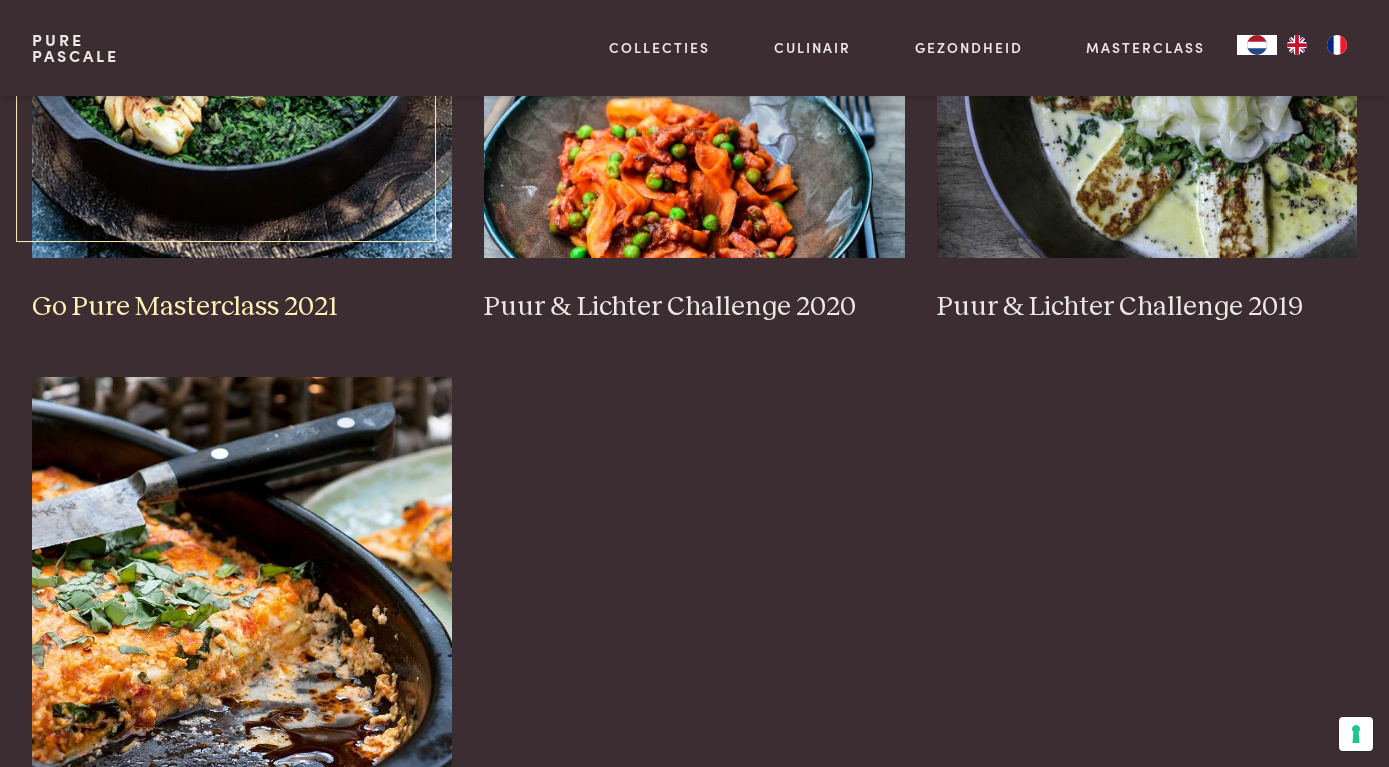 click on "Go Pure Masterclass 2021" at bounding box center (242, 307) 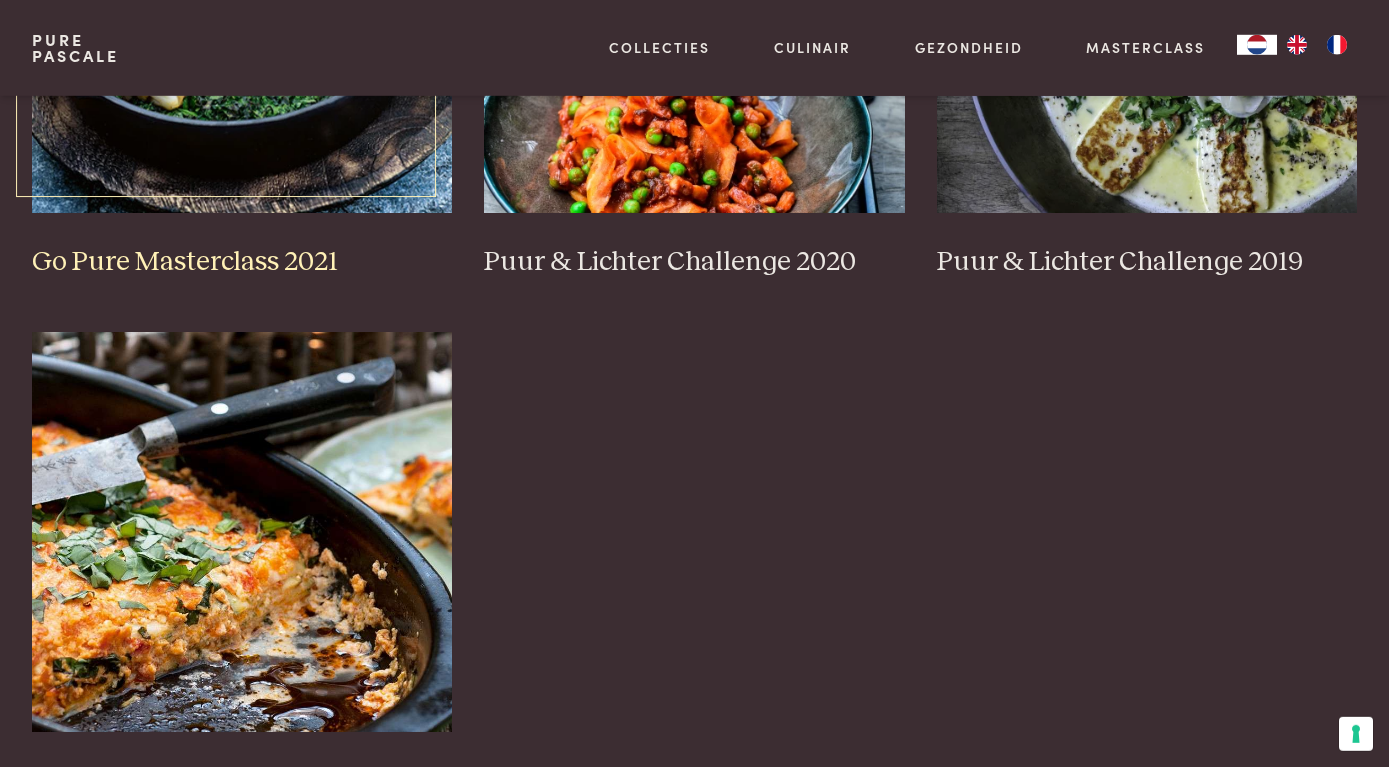 scroll, scrollTop: 1836, scrollLeft: 0, axis: vertical 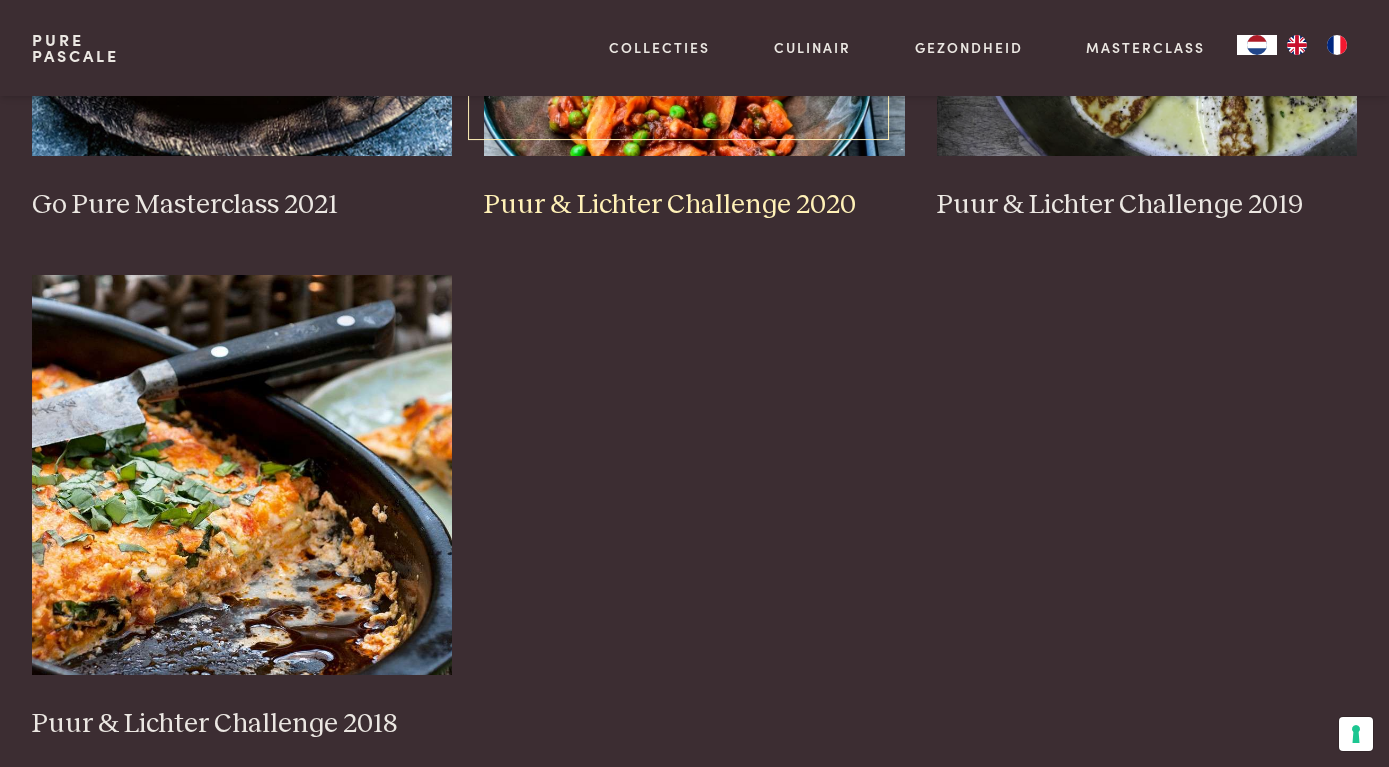click on "Puur & Lichter Challenge 2020" at bounding box center [694, 205] 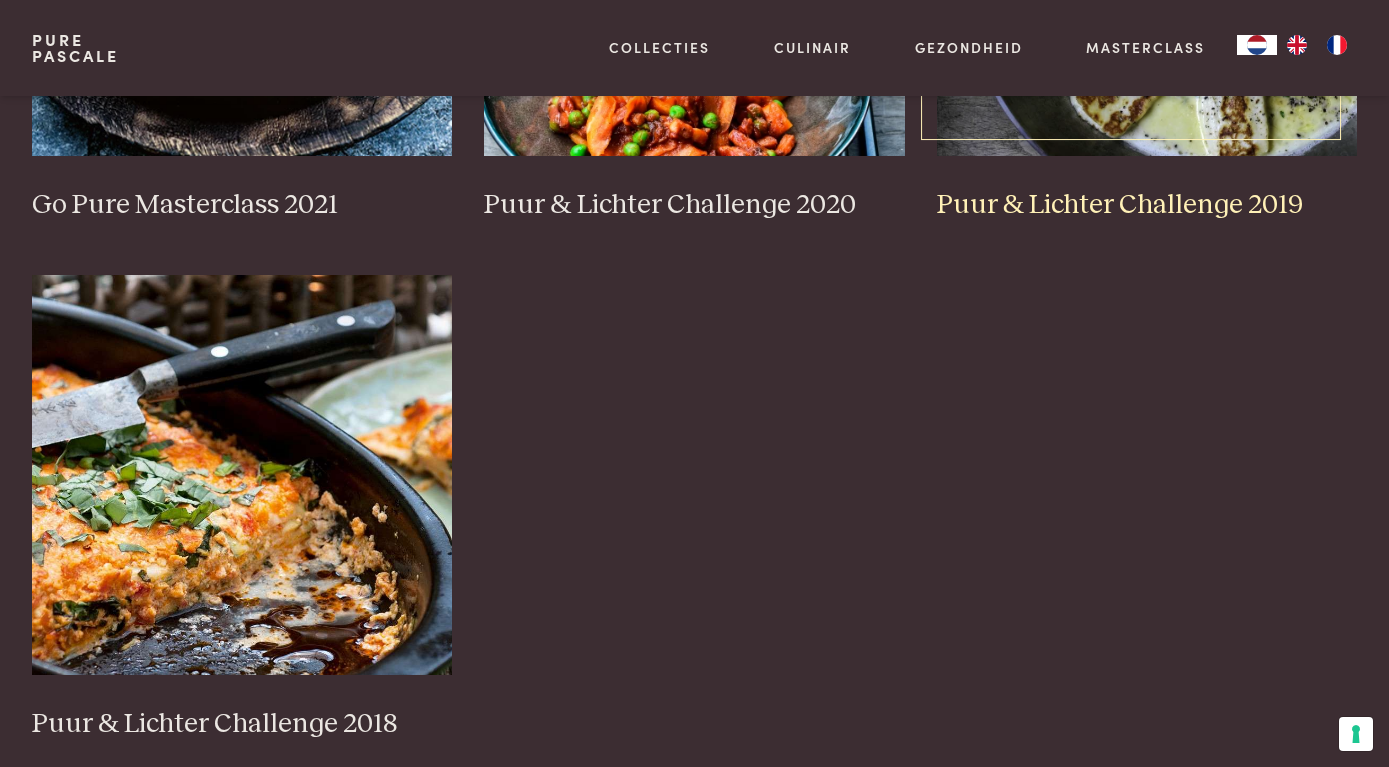 click on "Puur & Lichter Challenge 2019" at bounding box center [1147, 205] 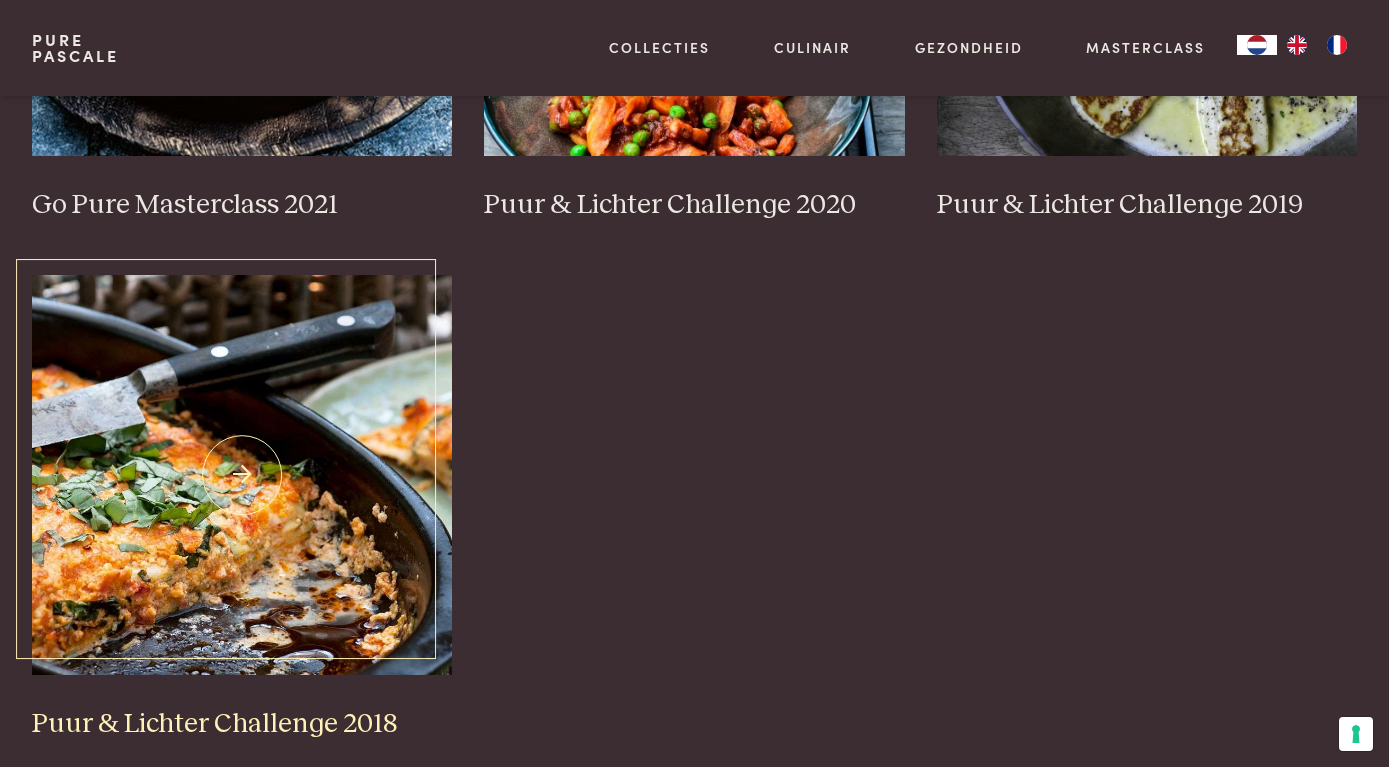 click on "Puur & Lichter Challenge 2018" at bounding box center [242, 724] 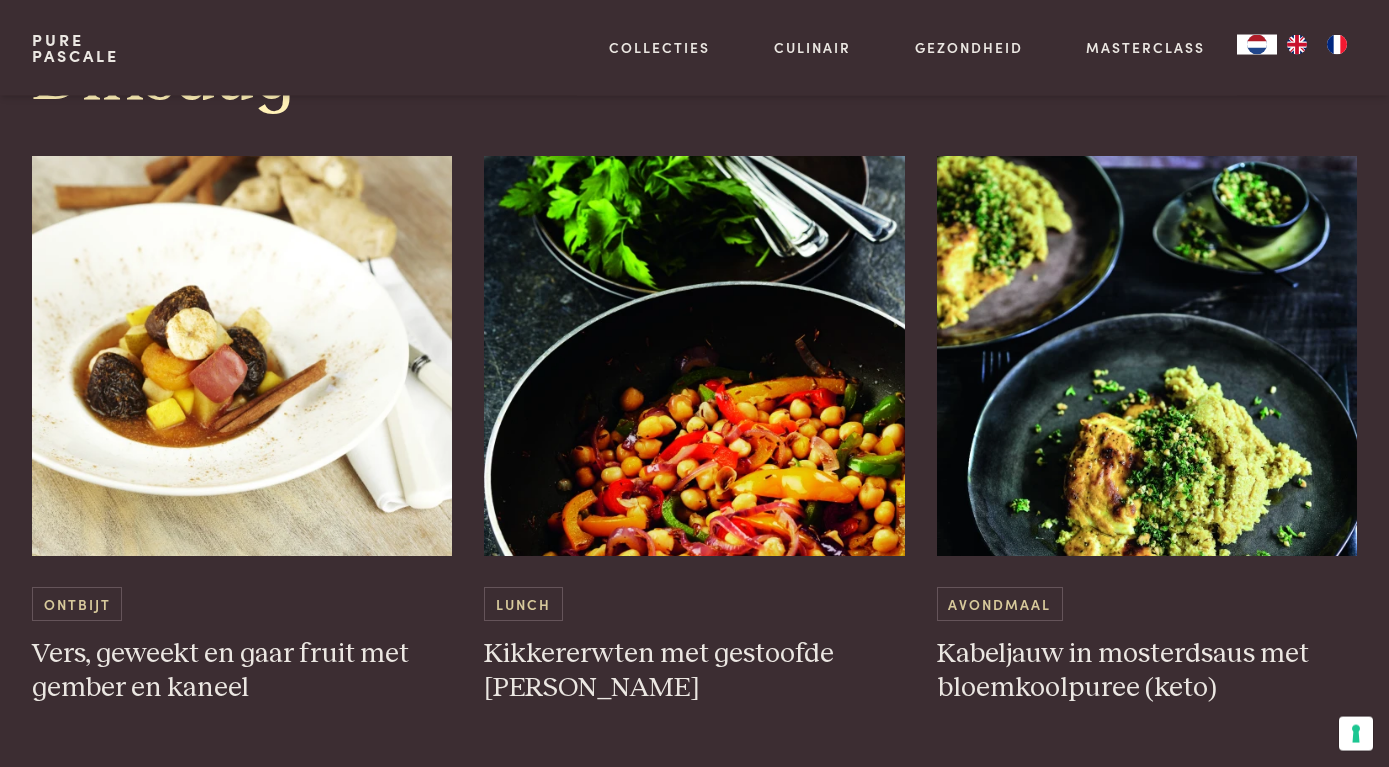 scroll, scrollTop: 2142, scrollLeft: 0, axis: vertical 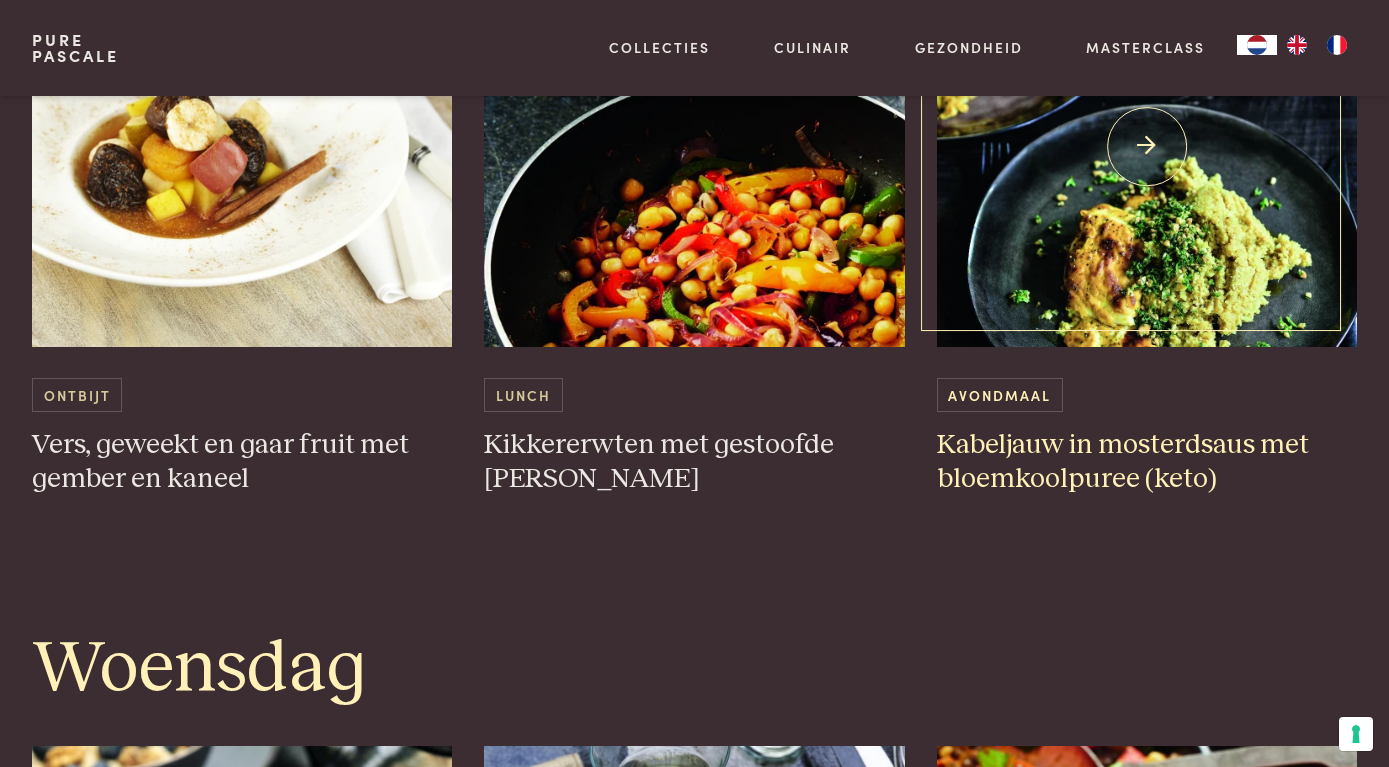 click on "Kabeljauw in mosterdsaus met bloemkoolpuree (keto)" at bounding box center [1147, 462] 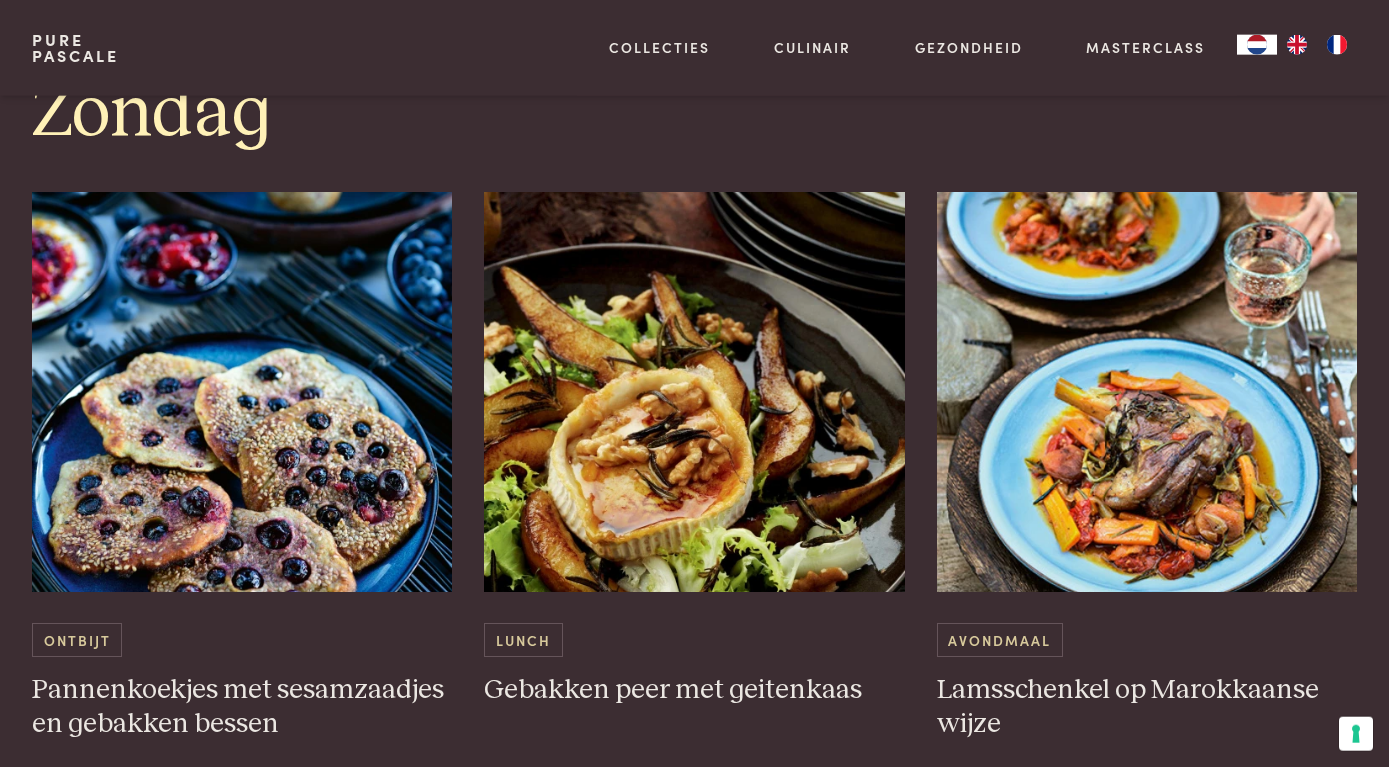 scroll, scrollTop: 6120, scrollLeft: 0, axis: vertical 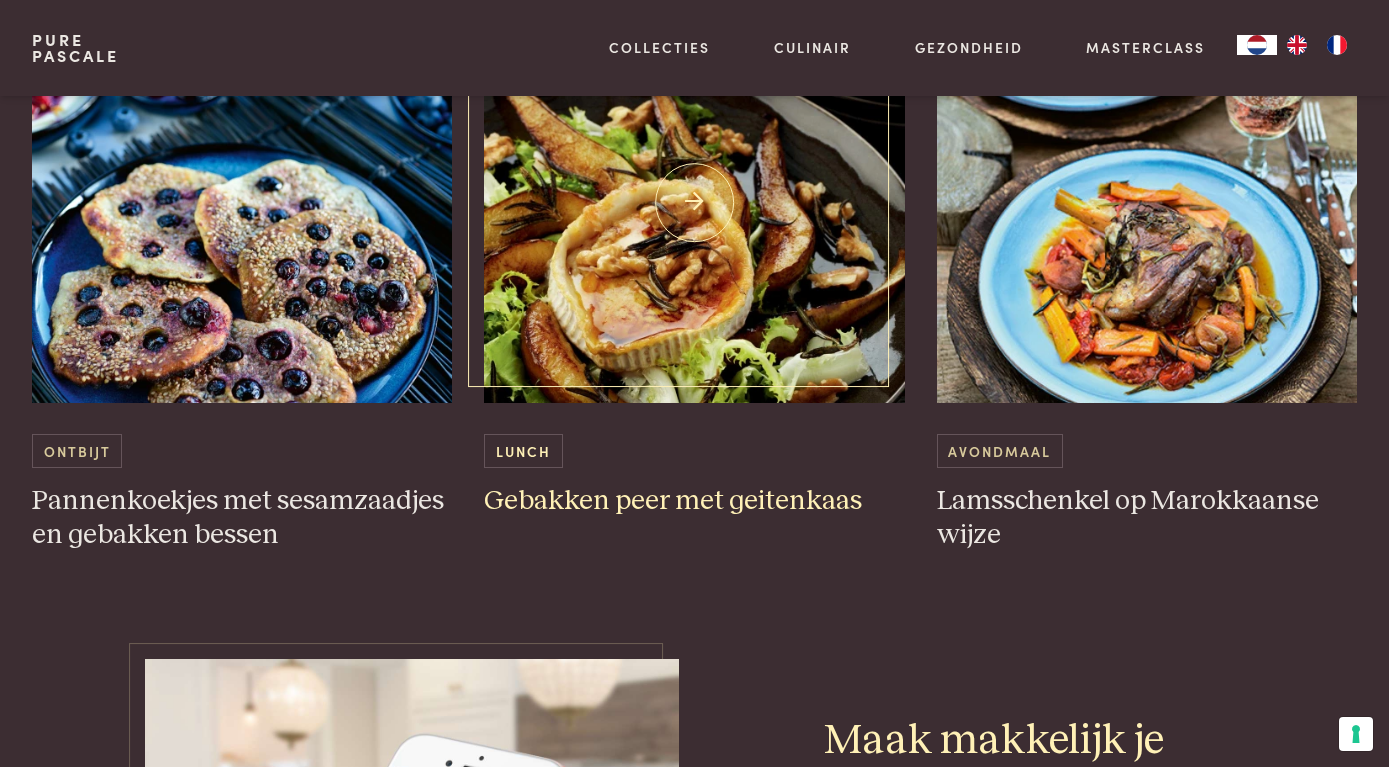 click on "Gebakken peer met geitenkaas" at bounding box center [694, 501] 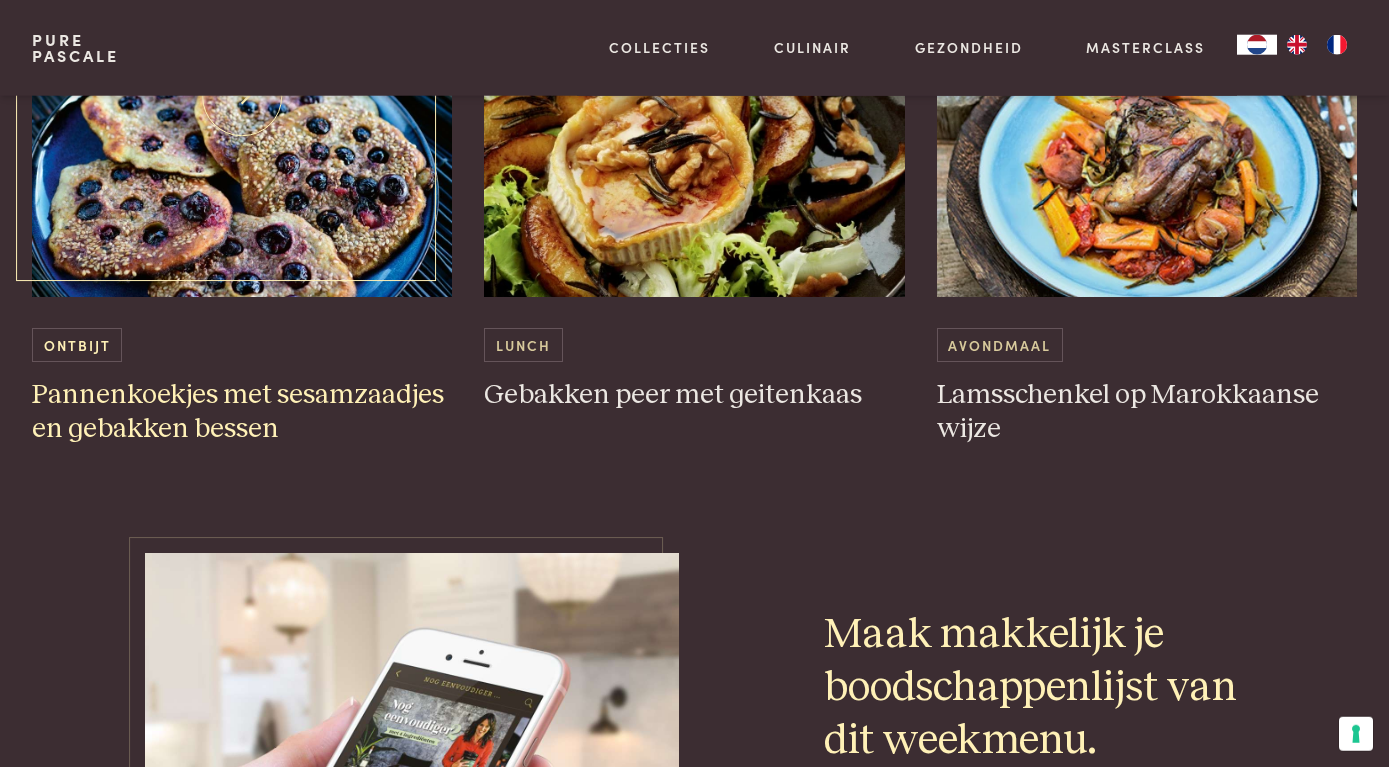 scroll, scrollTop: 6528, scrollLeft: 0, axis: vertical 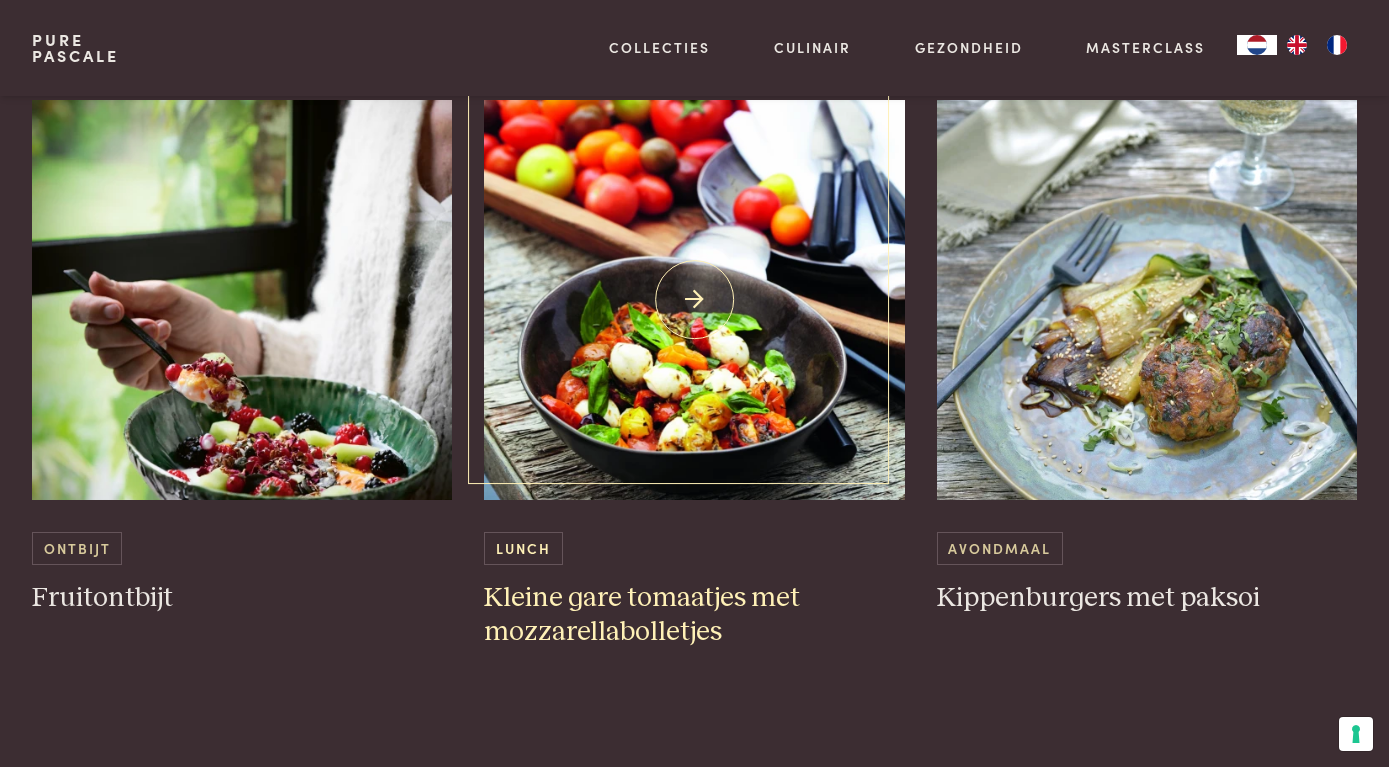 click on "Kleine gare tomaatjes met mozzarellabolletjes" at bounding box center (694, 615) 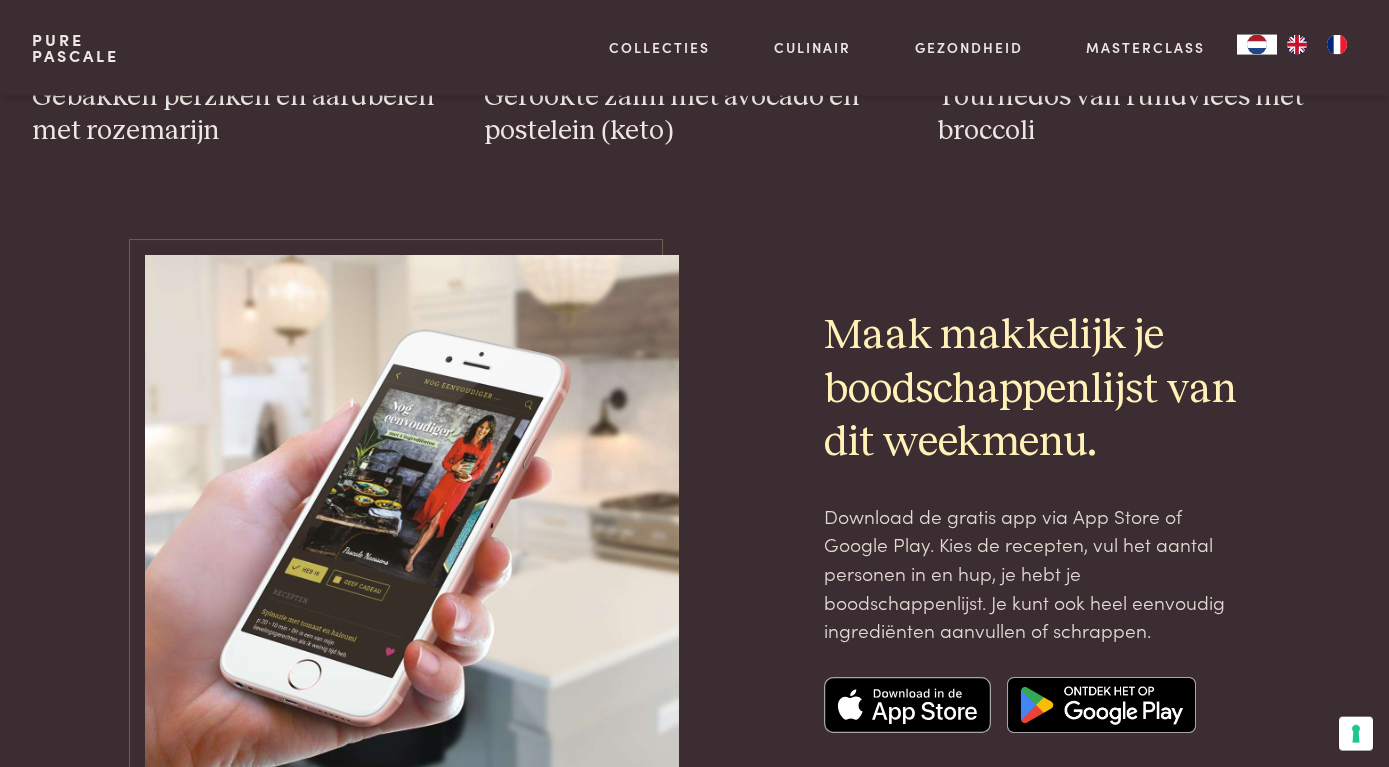 scroll, scrollTop: 6630, scrollLeft: 0, axis: vertical 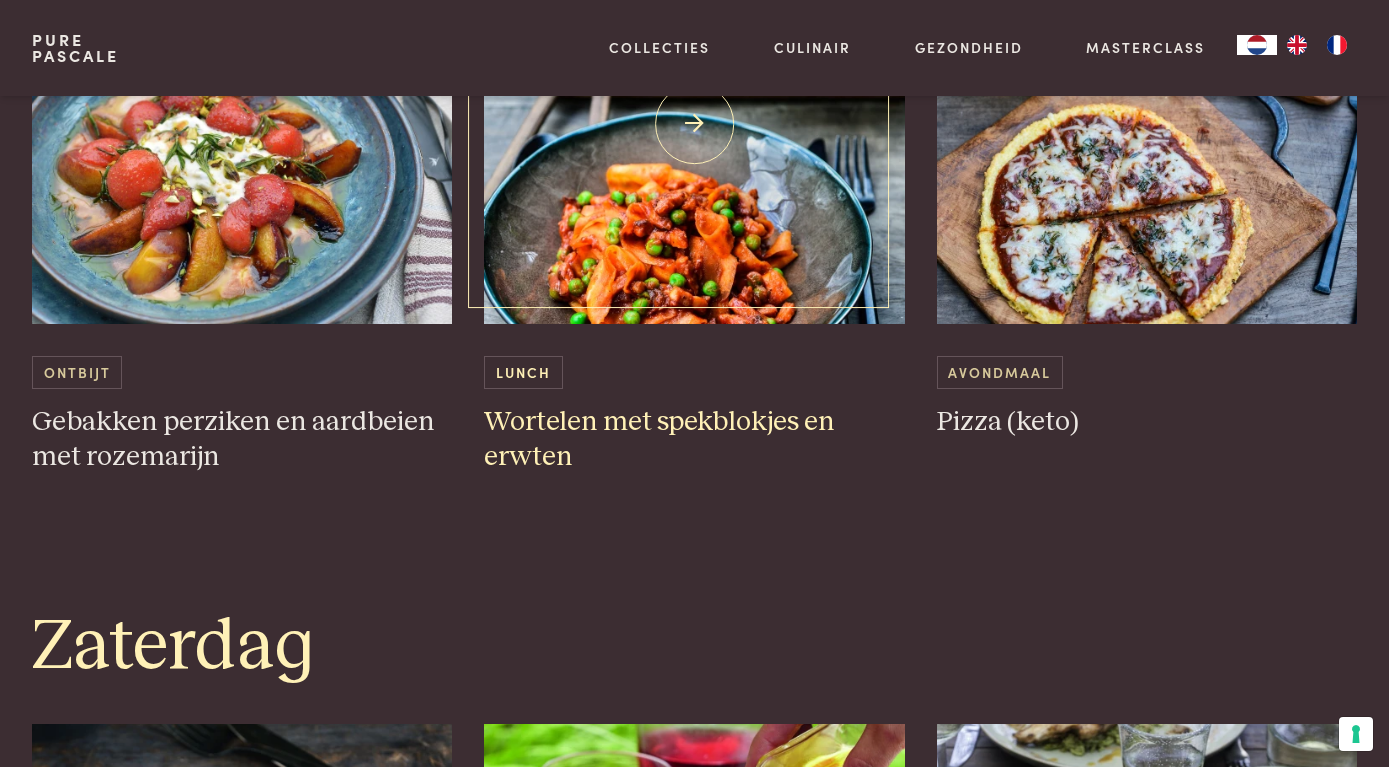 click on "Wortelen met spekblokjes en erwten" at bounding box center (694, 439) 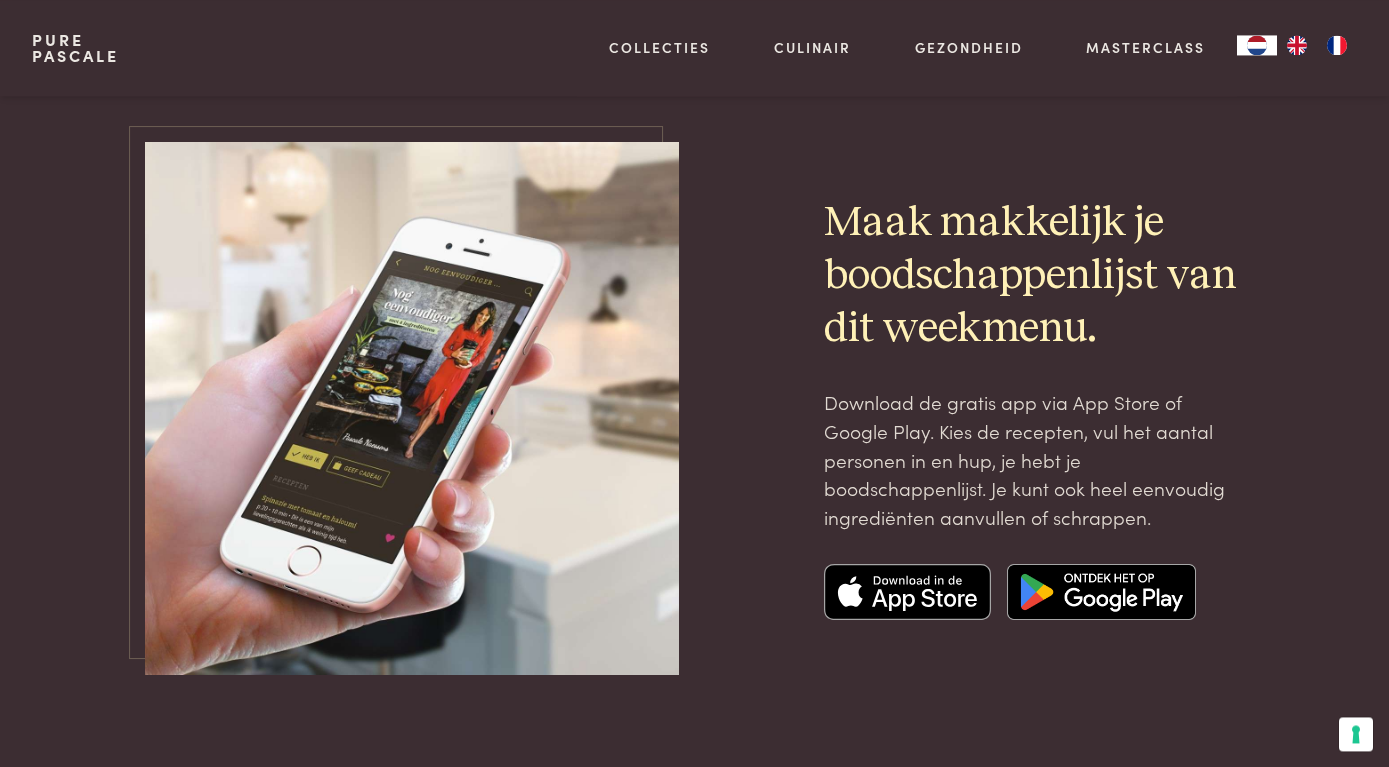 scroll, scrollTop: 6528, scrollLeft: 0, axis: vertical 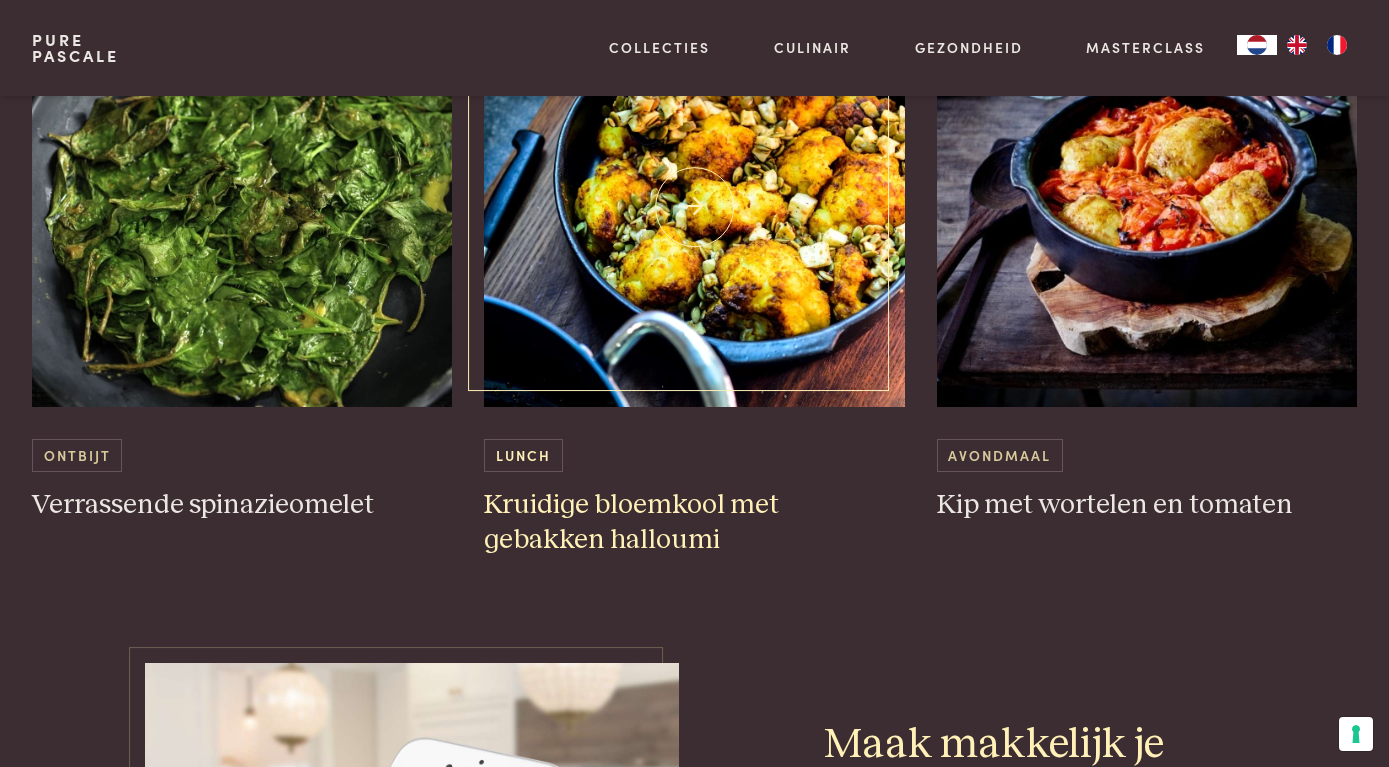 click on "Kruidige bloemkool met gebakken halloumi" at bounding box center [694, 522] 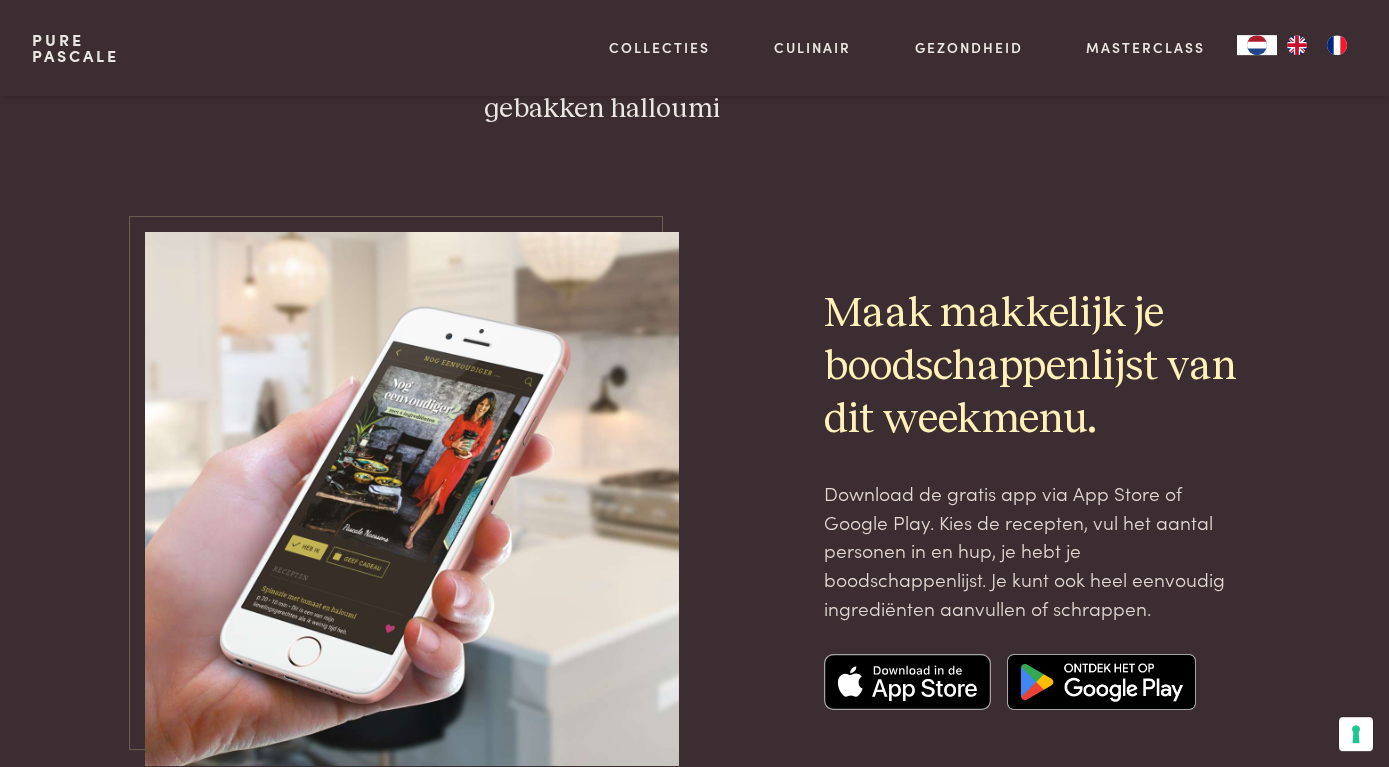 scroll, scrollTop: 6732, scrollLeft: 0, axis: vertical 